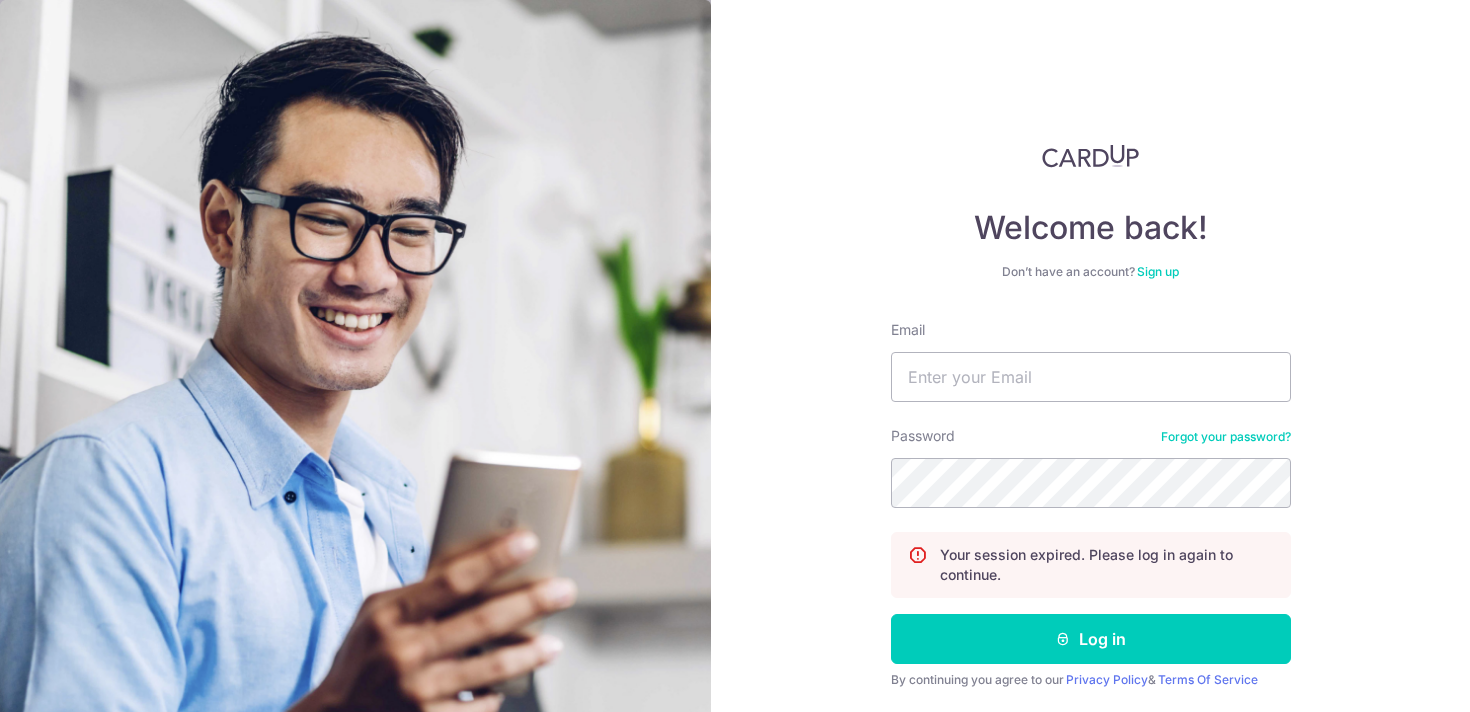 scroll, scrollTop: 0, scrollLeft: 0, axis: both 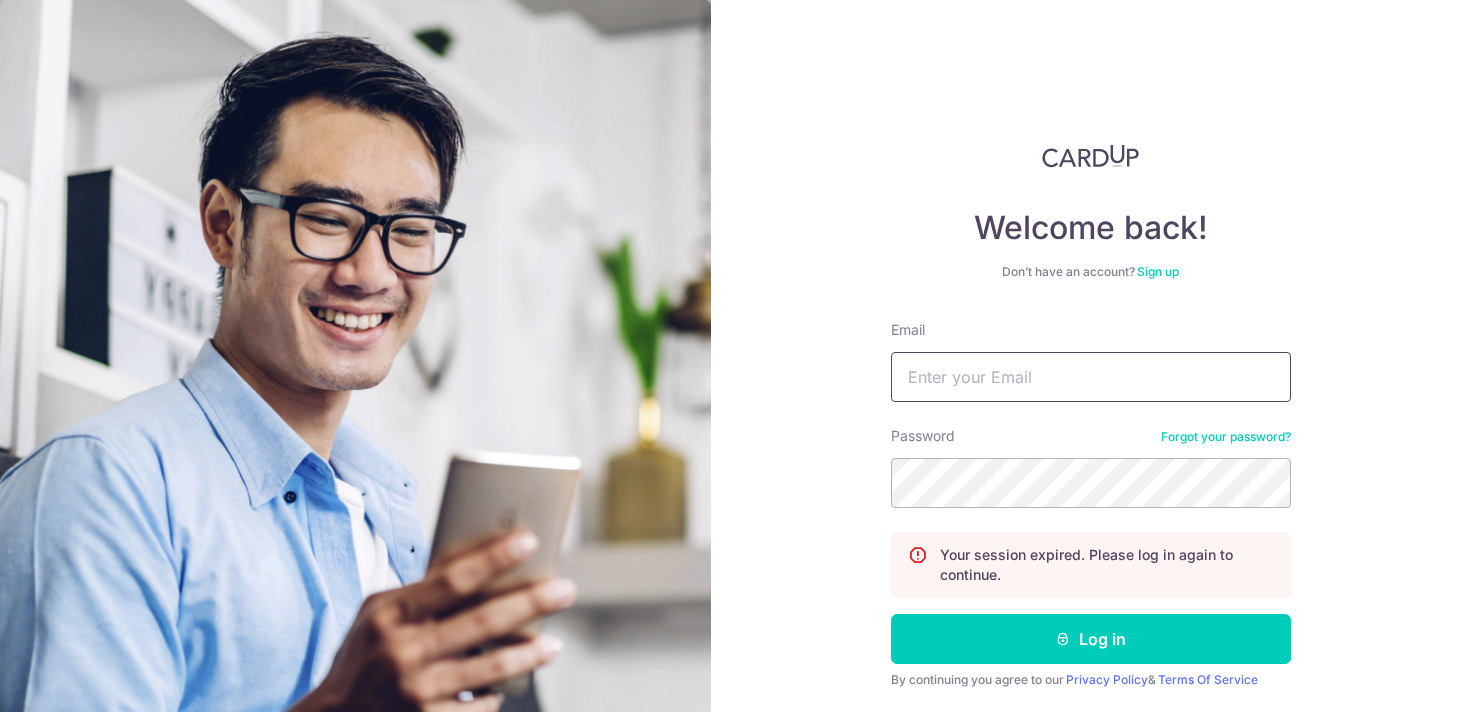 click on "Email" at bounding box center [1091, 377] 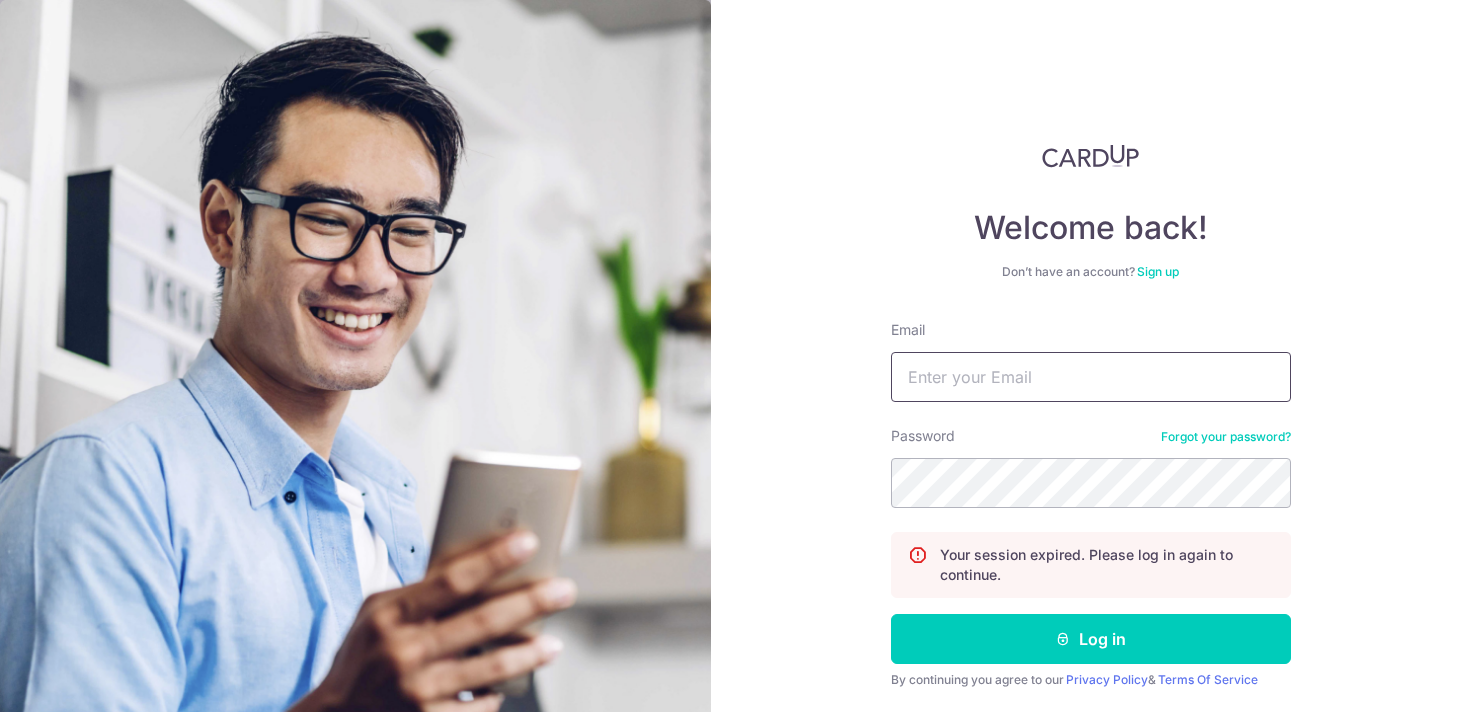 type on "weijin.wee@gmail.com" 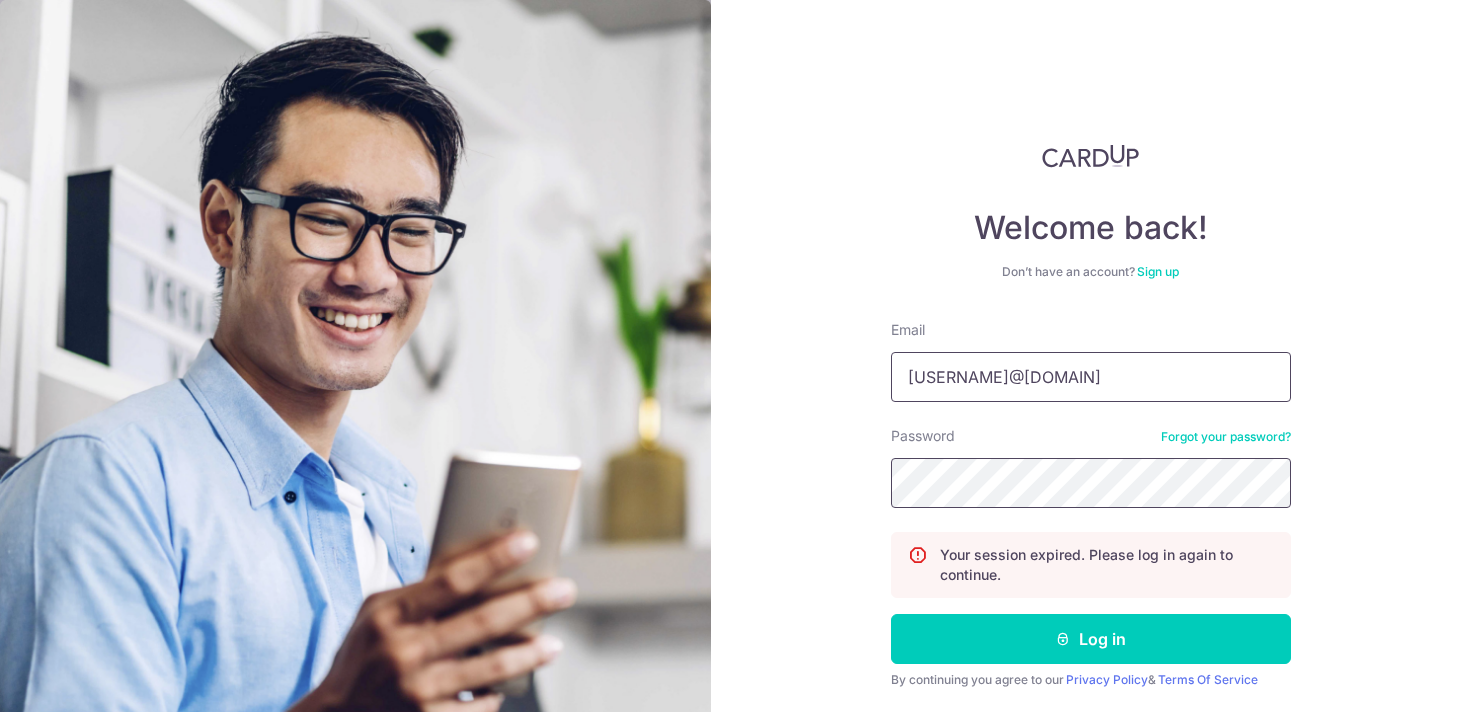 click on "Log in" at bounding box center (1091, 639) 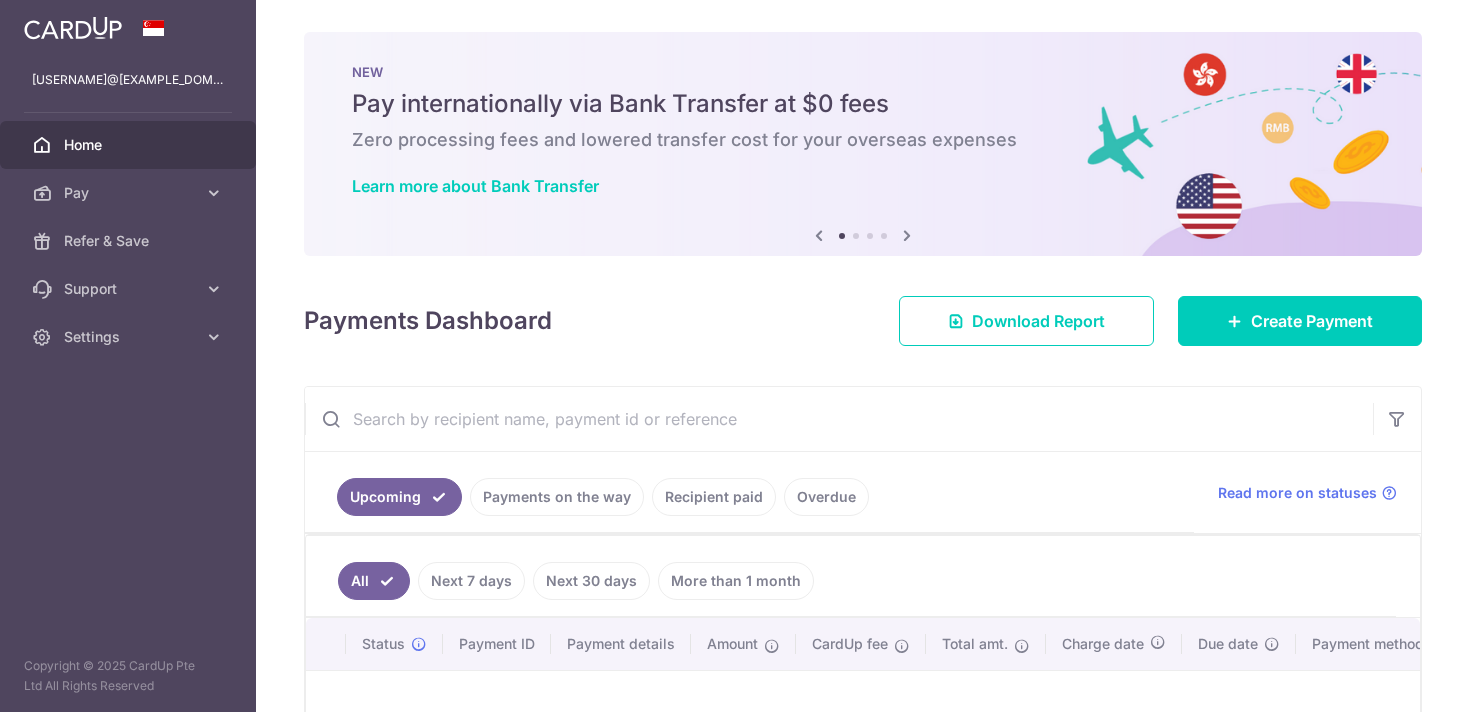scroll, scrollTop: 0, scrollLeft: 0, axis: both 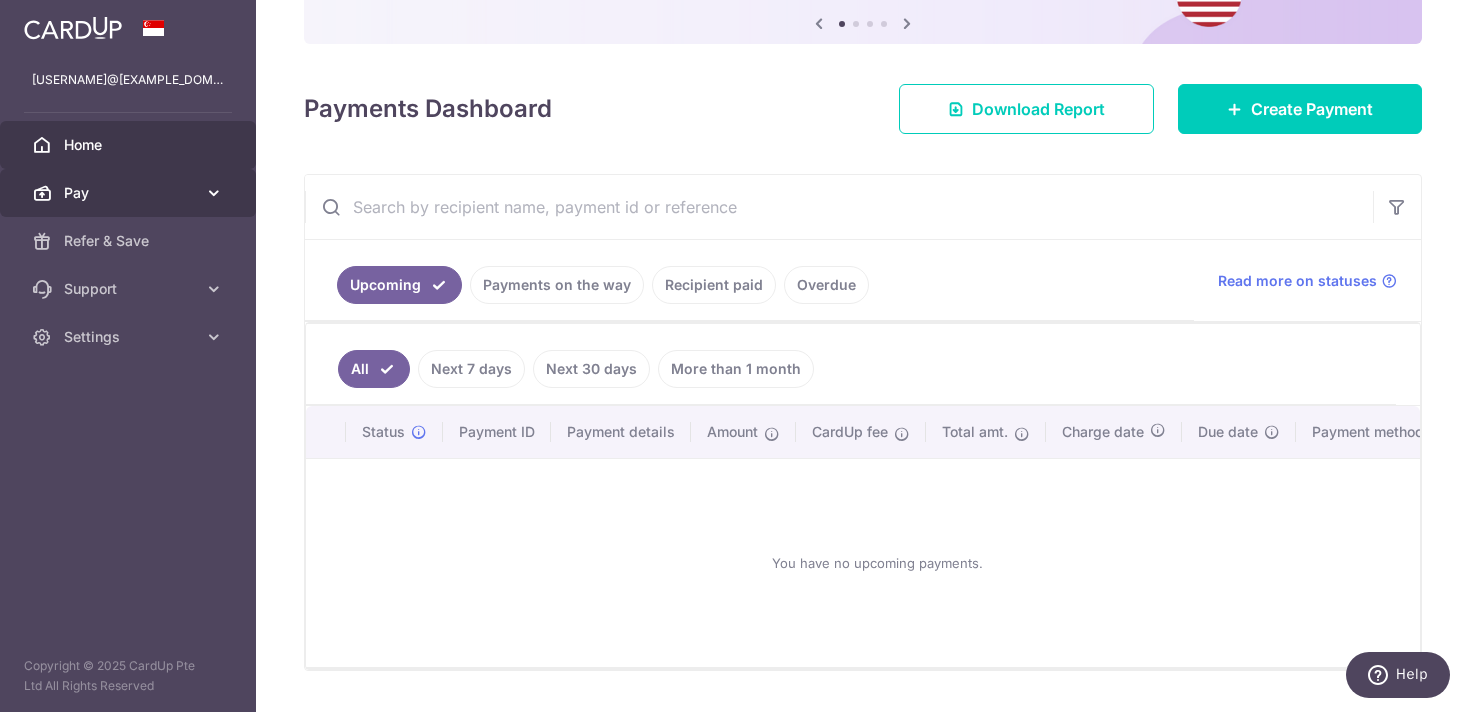 click on "Pay" at bounding box center [130, 193] 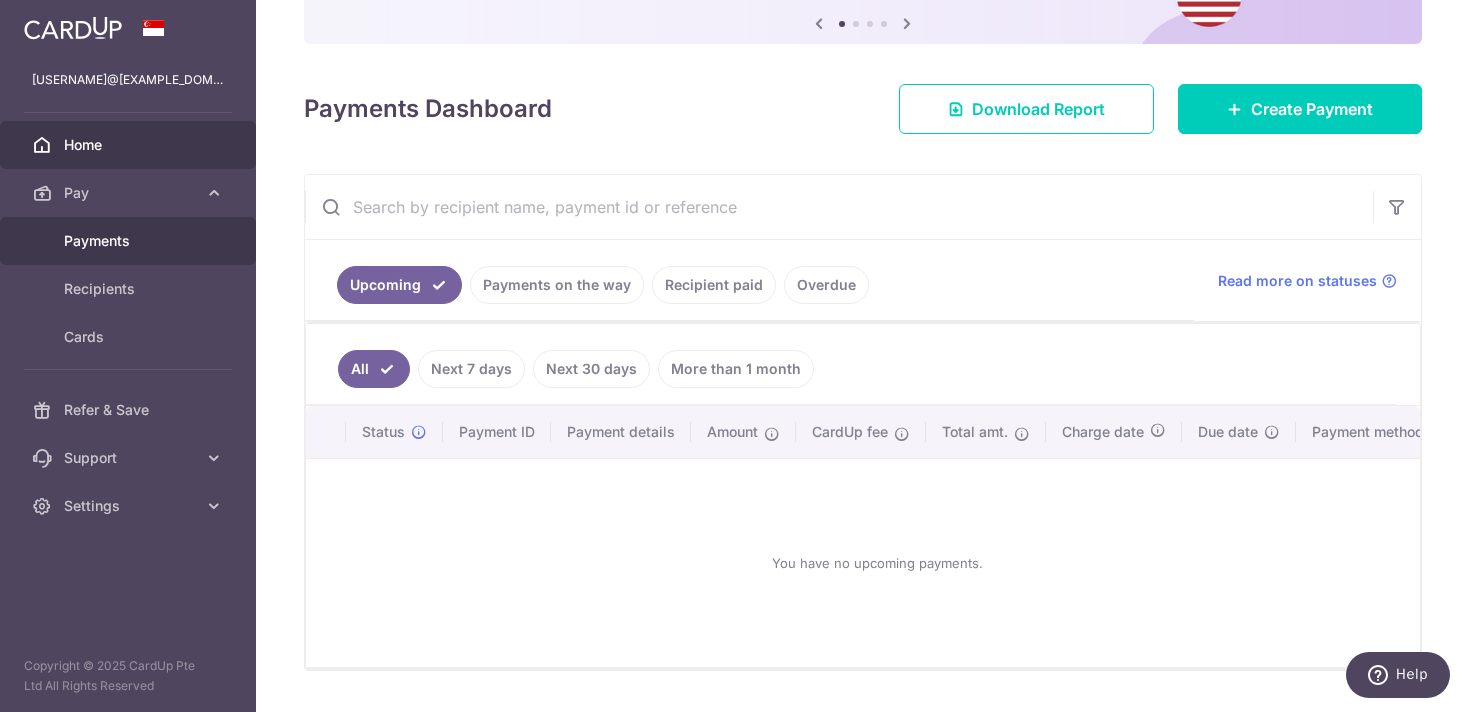 click on "Payments" at bounding box center [130, 241] 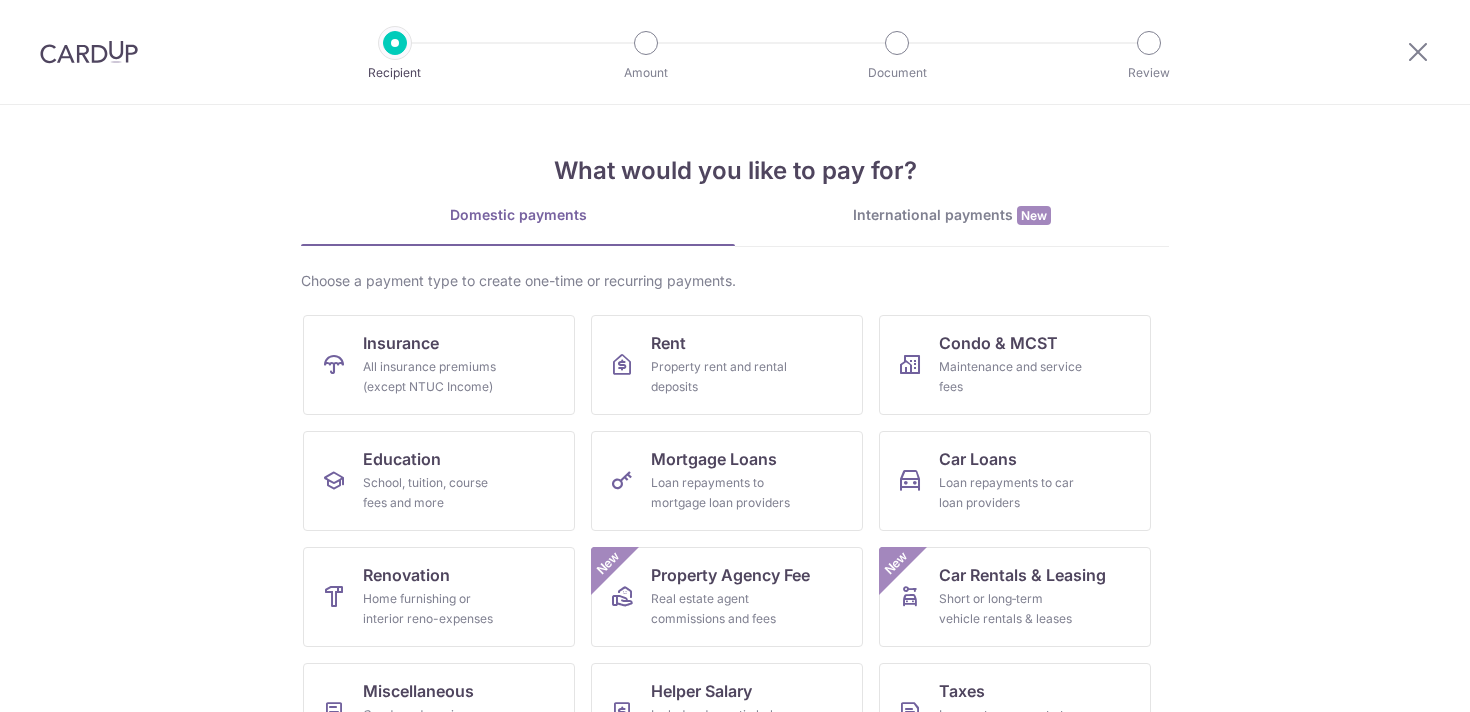 scroll, scrollTop: 0, scrollLeft: 0, axis: both 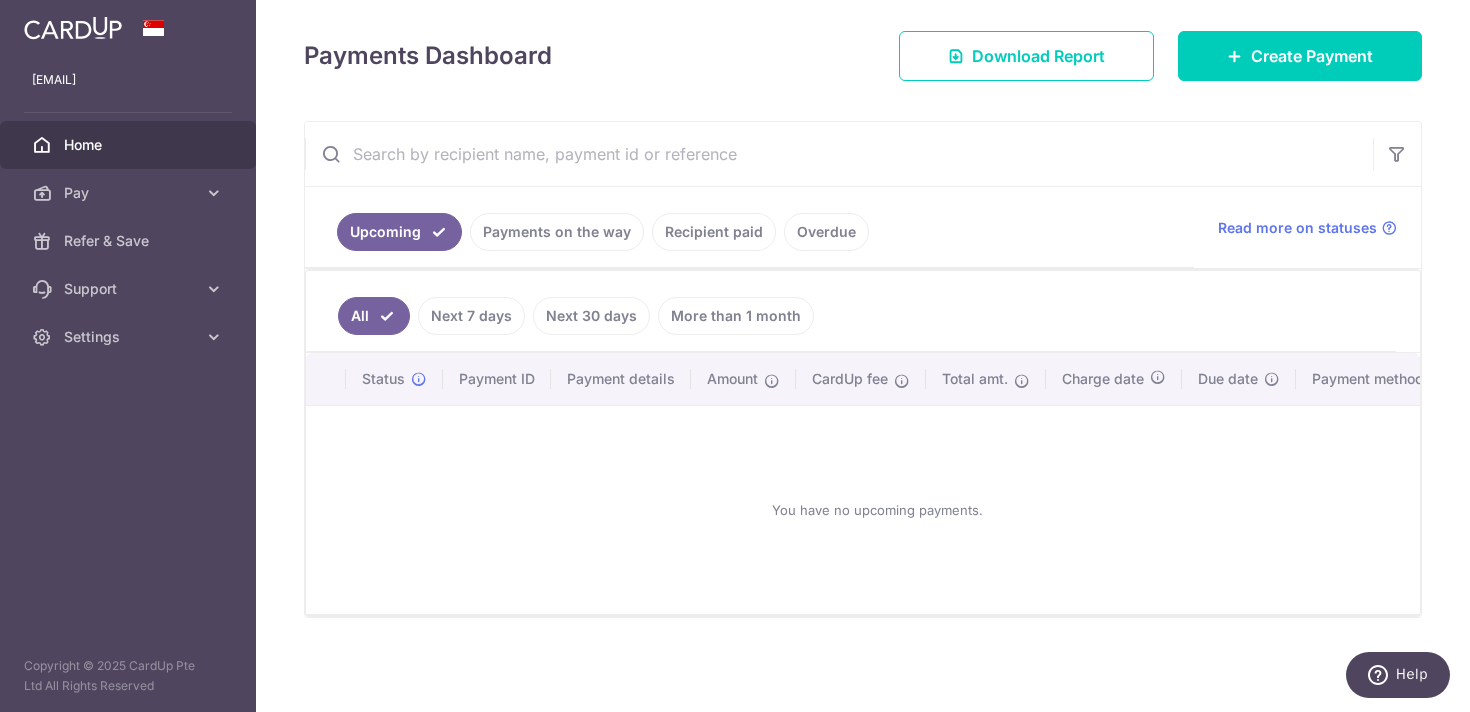 click on "Recipient paid" at bounding box center (714, 232) 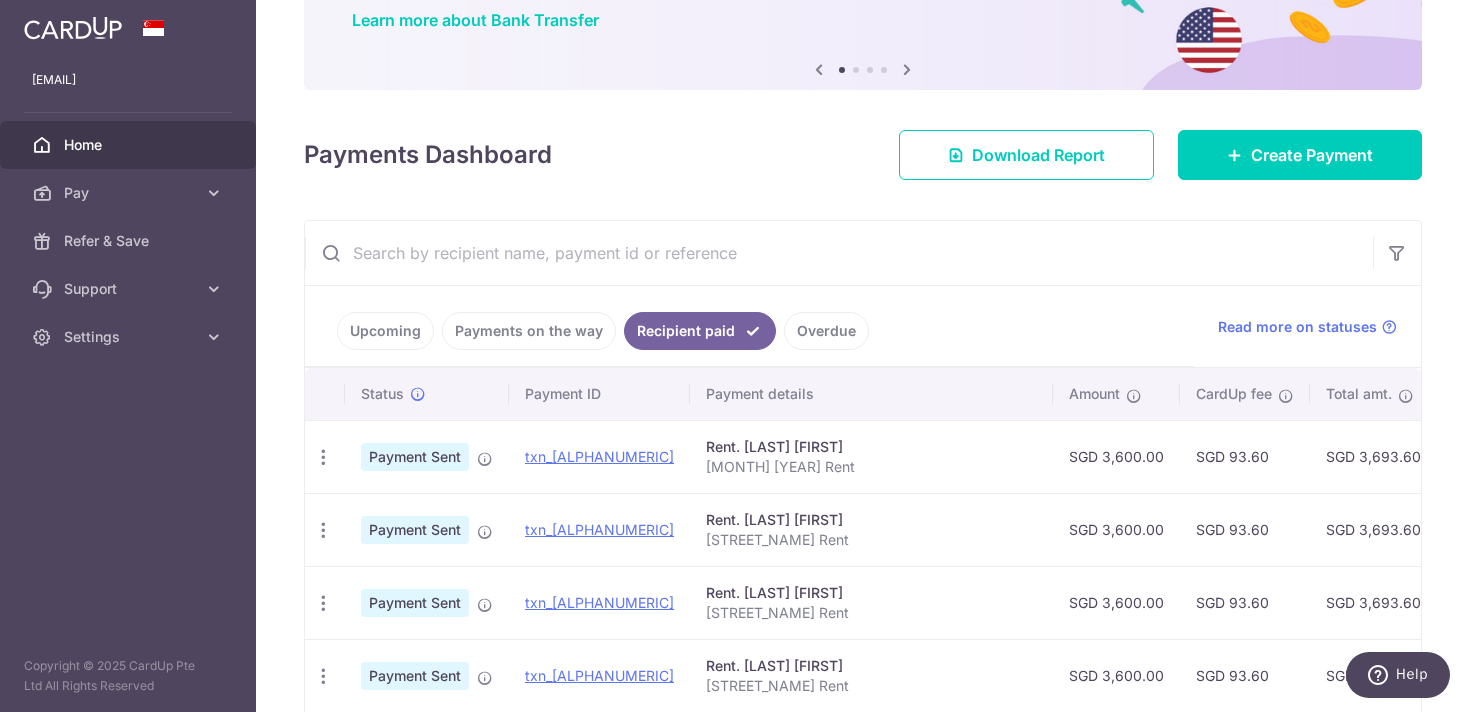 scroll, scrollTop: 49, scrollLeft: 0, axis: vertical 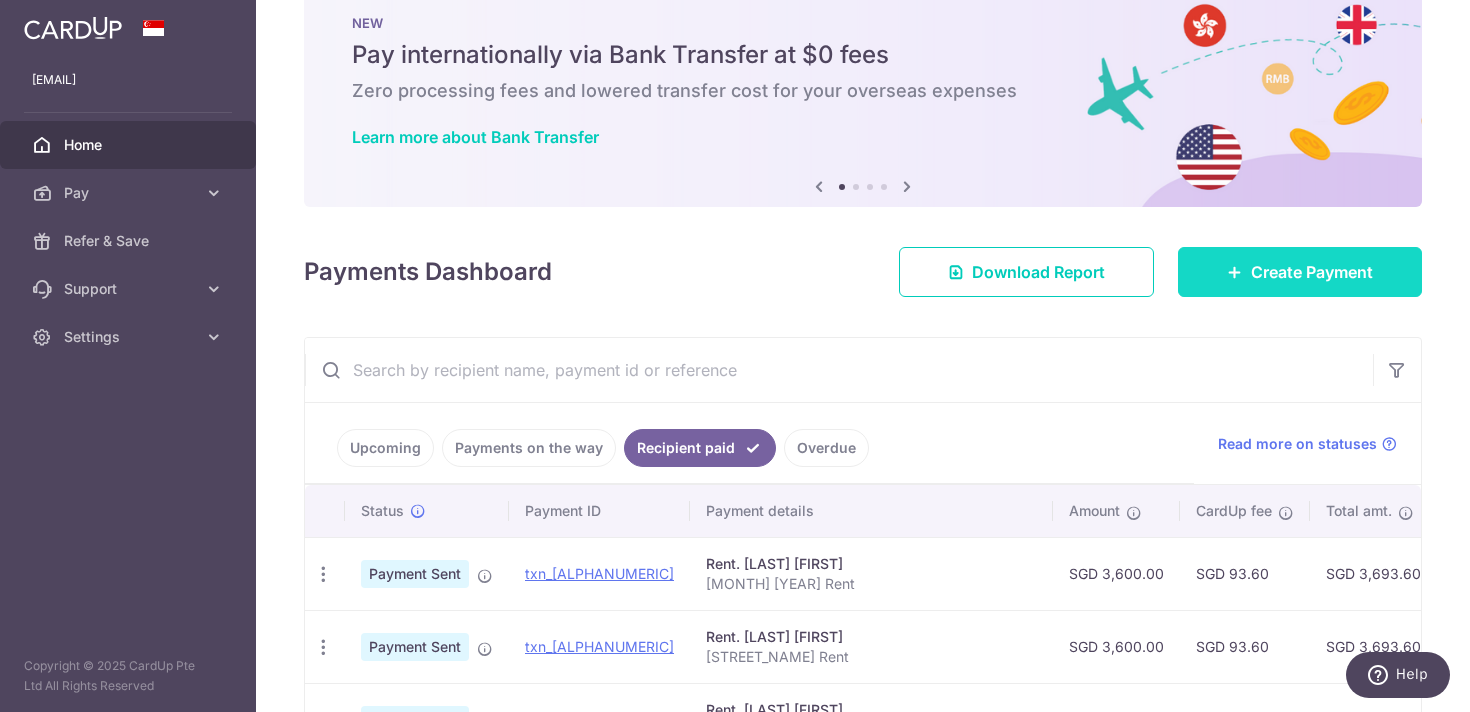 click on "Create Payment" at bounding box center [1300, 272] 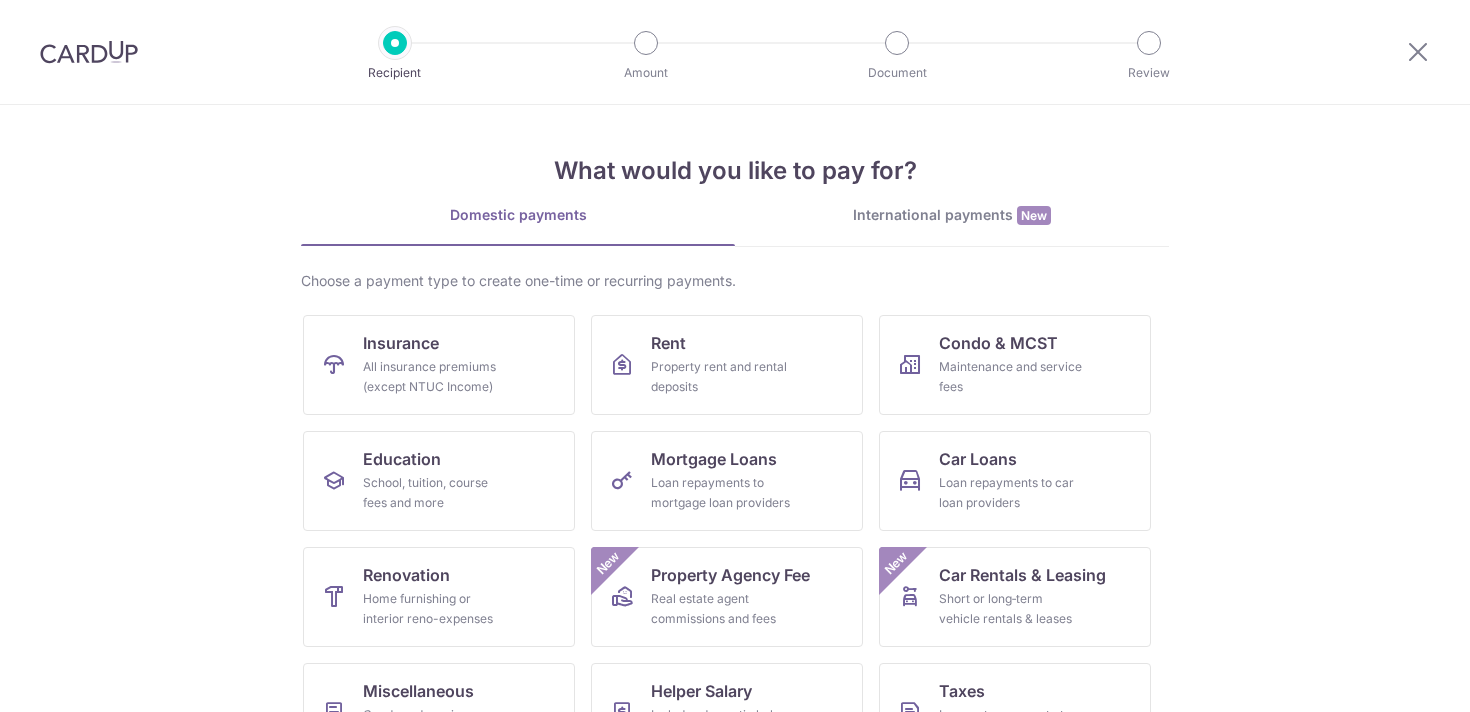 scroll, scrollTop: 0, scrollLeft: 0, axis: both 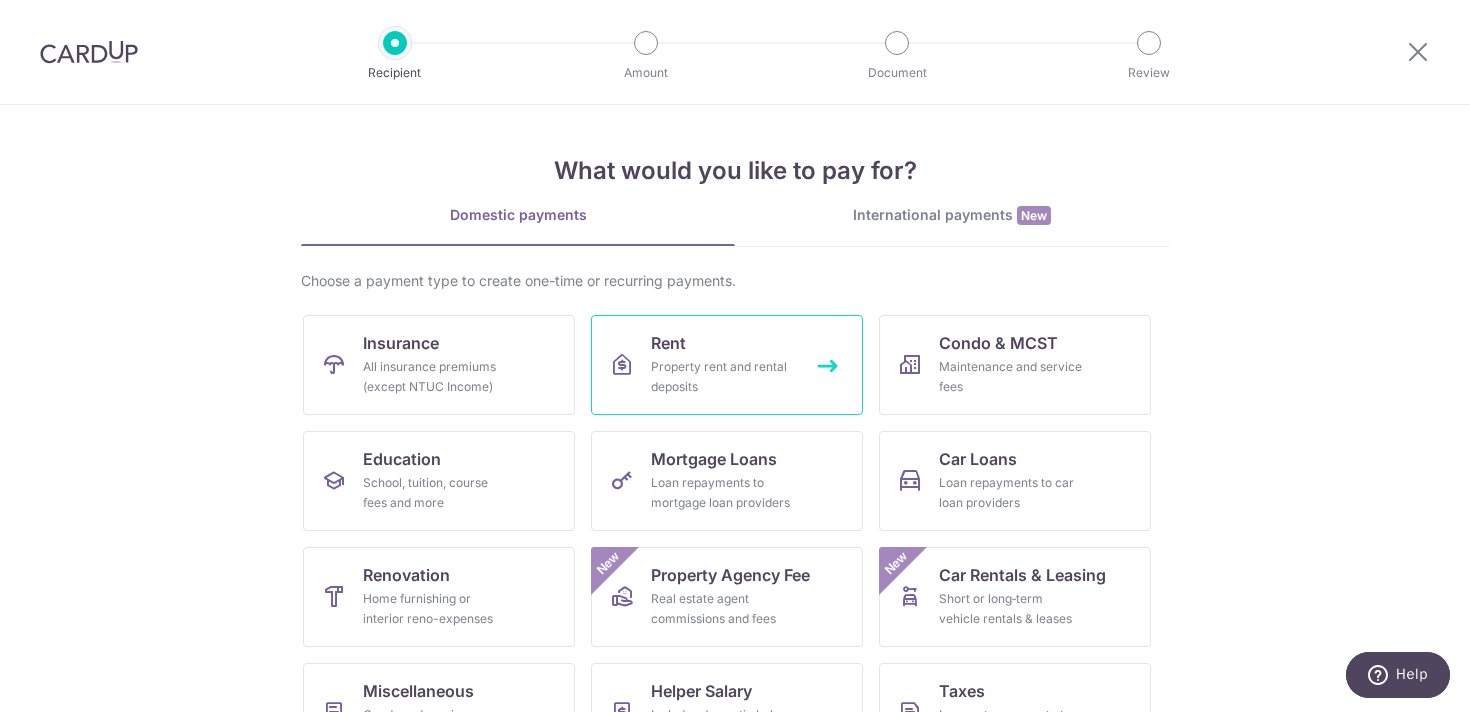 click on "Rent Property rent and rental deposits" at bounding box center (727, 365) 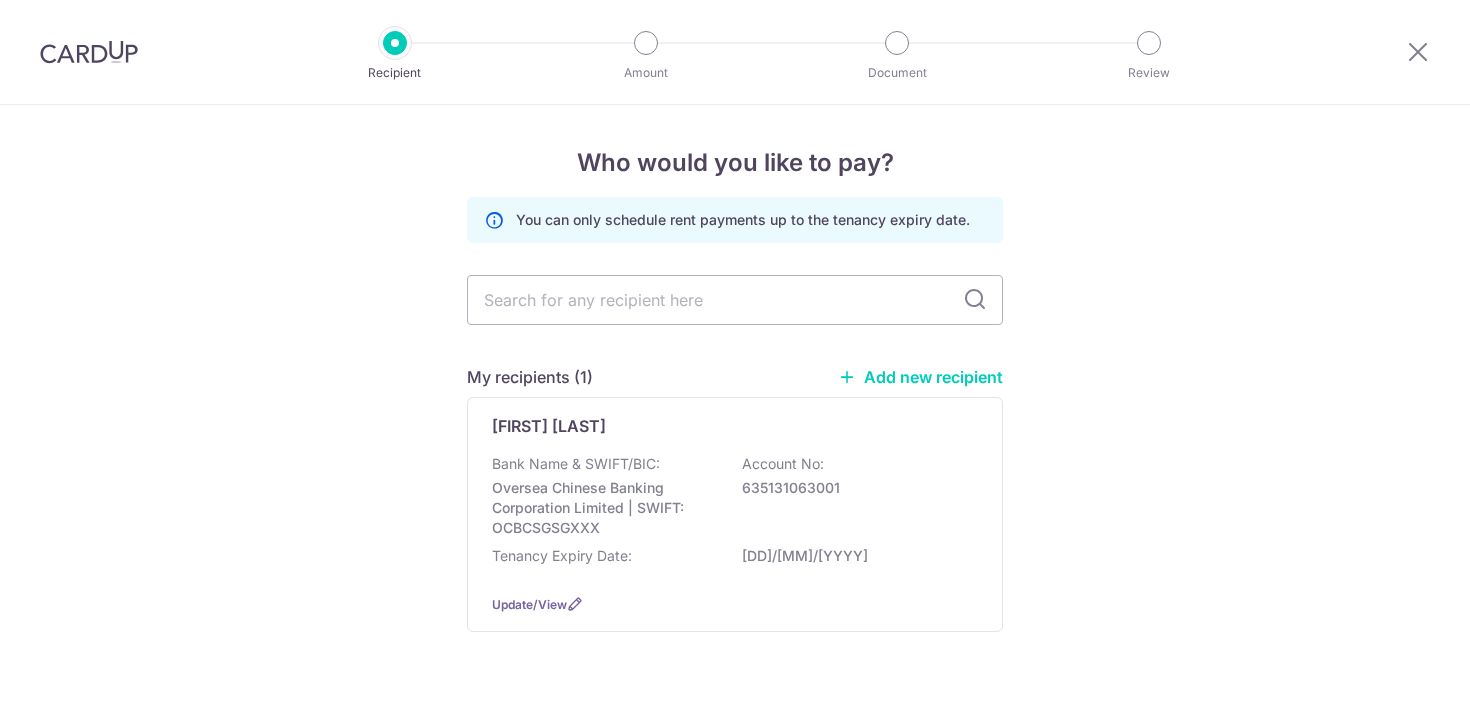 scroll, scrollTop: 0, scrollLeft: 0, axis: both 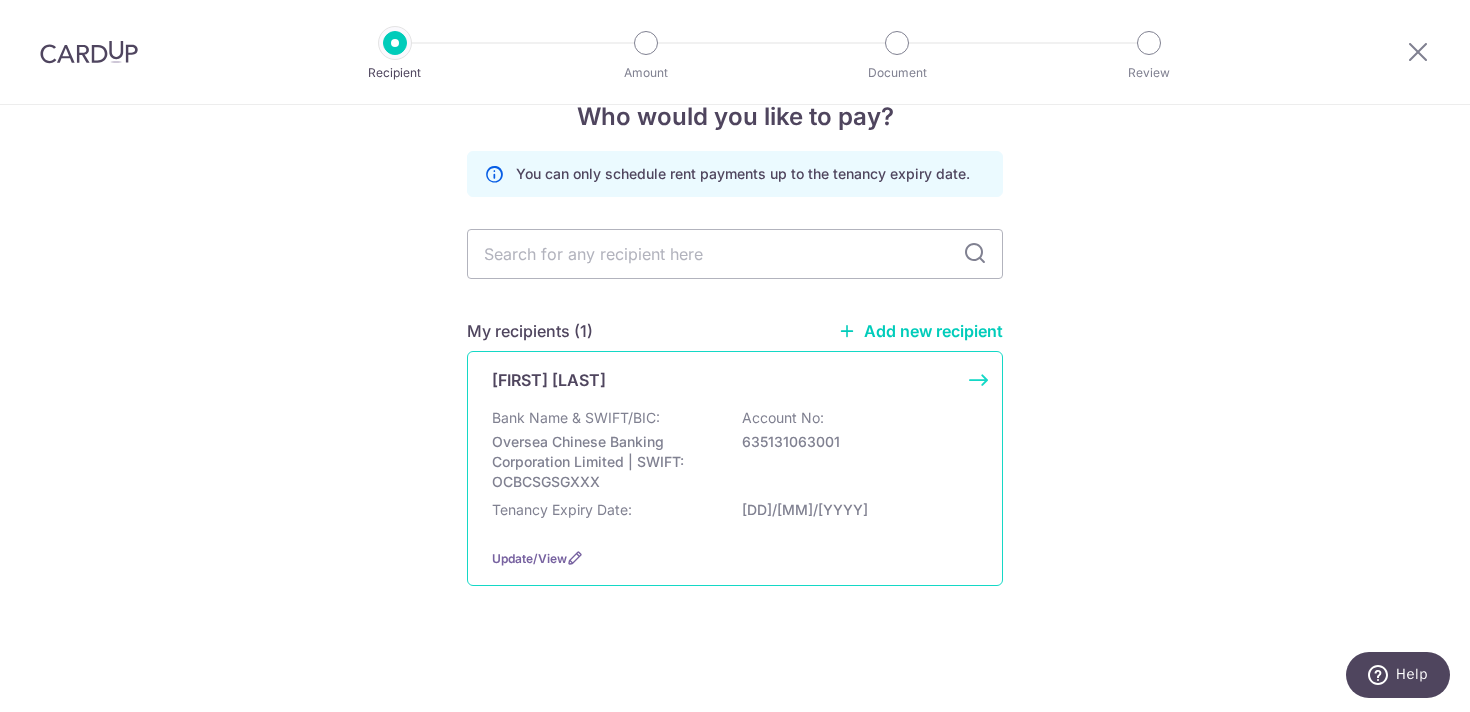 click on "Bank Name & SWIFT/BIC:" at bounding box center (576, 418) 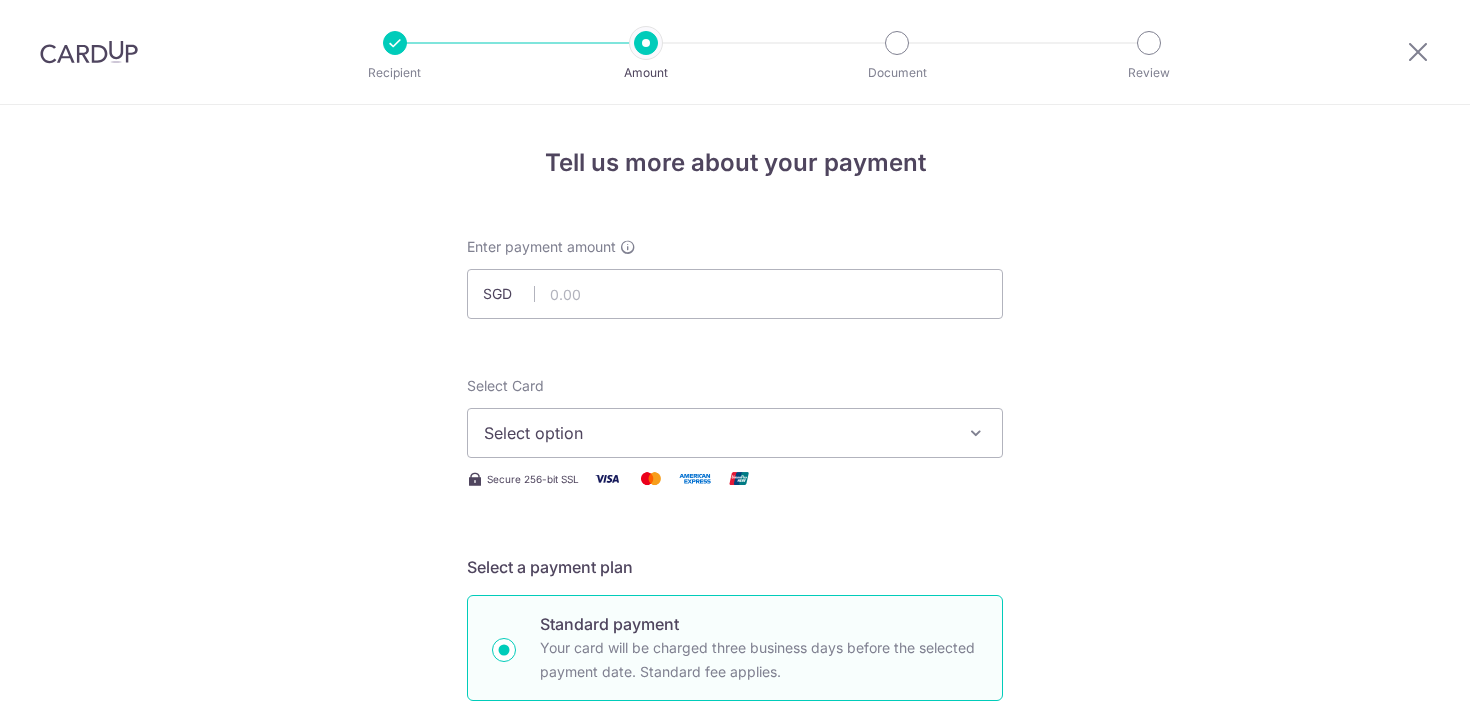 scroll, scrollTop: 0, scrollLeft: 0, axis: both 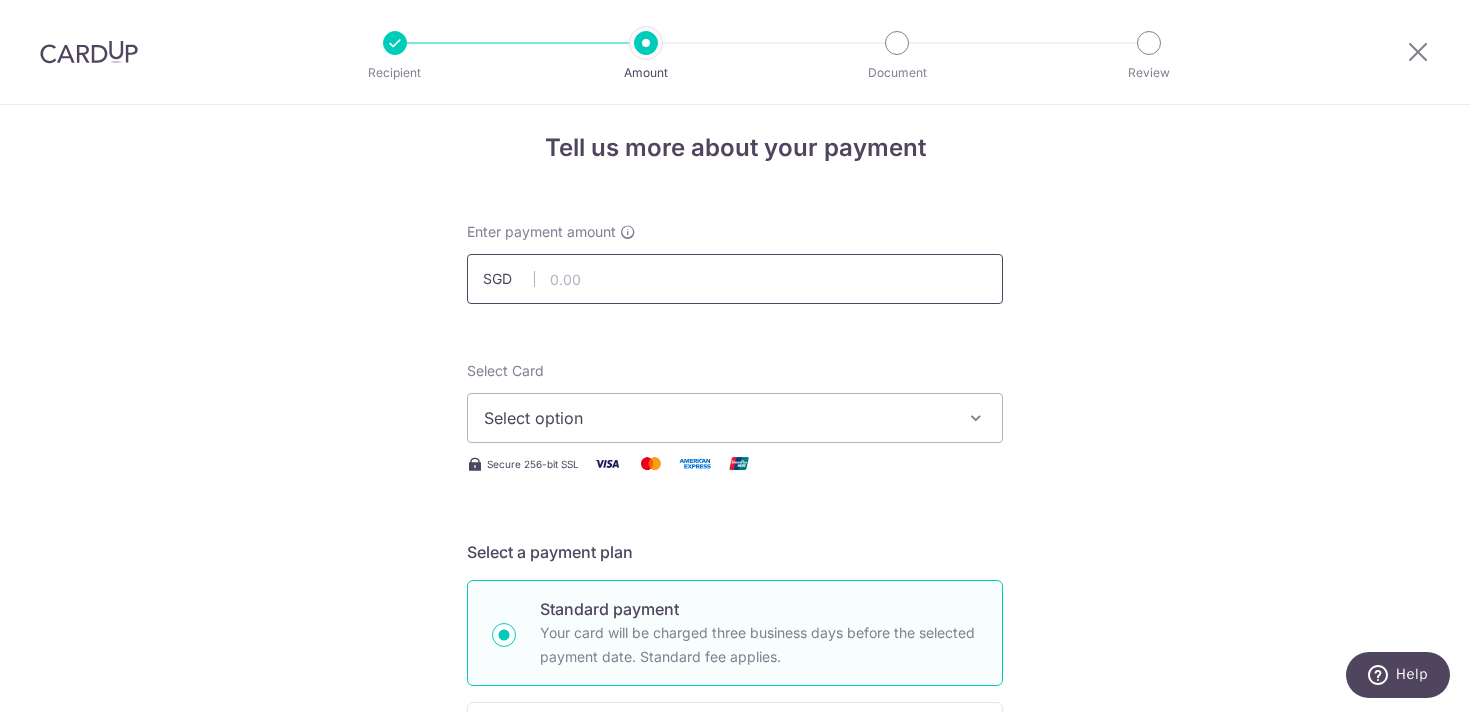 click at bounding box center [735, 279] 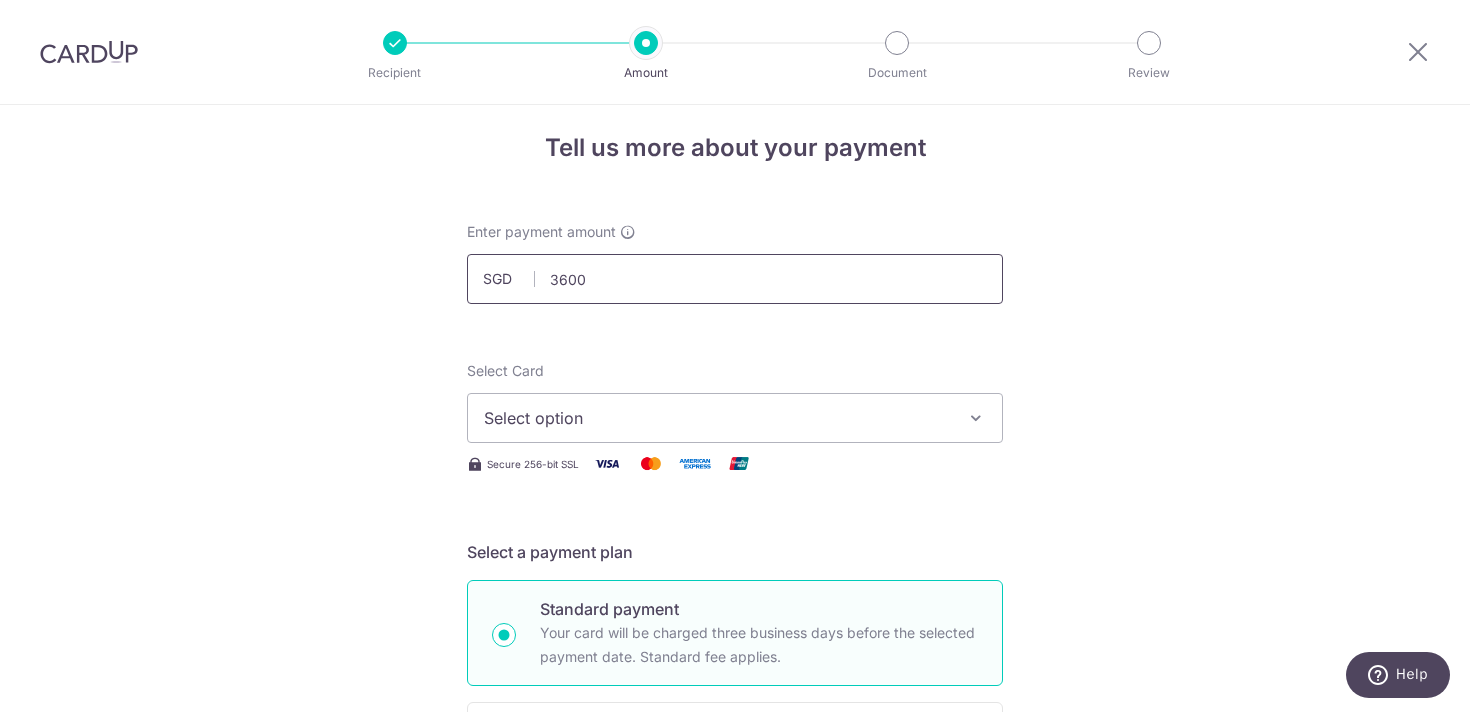 type on "3,600.00" 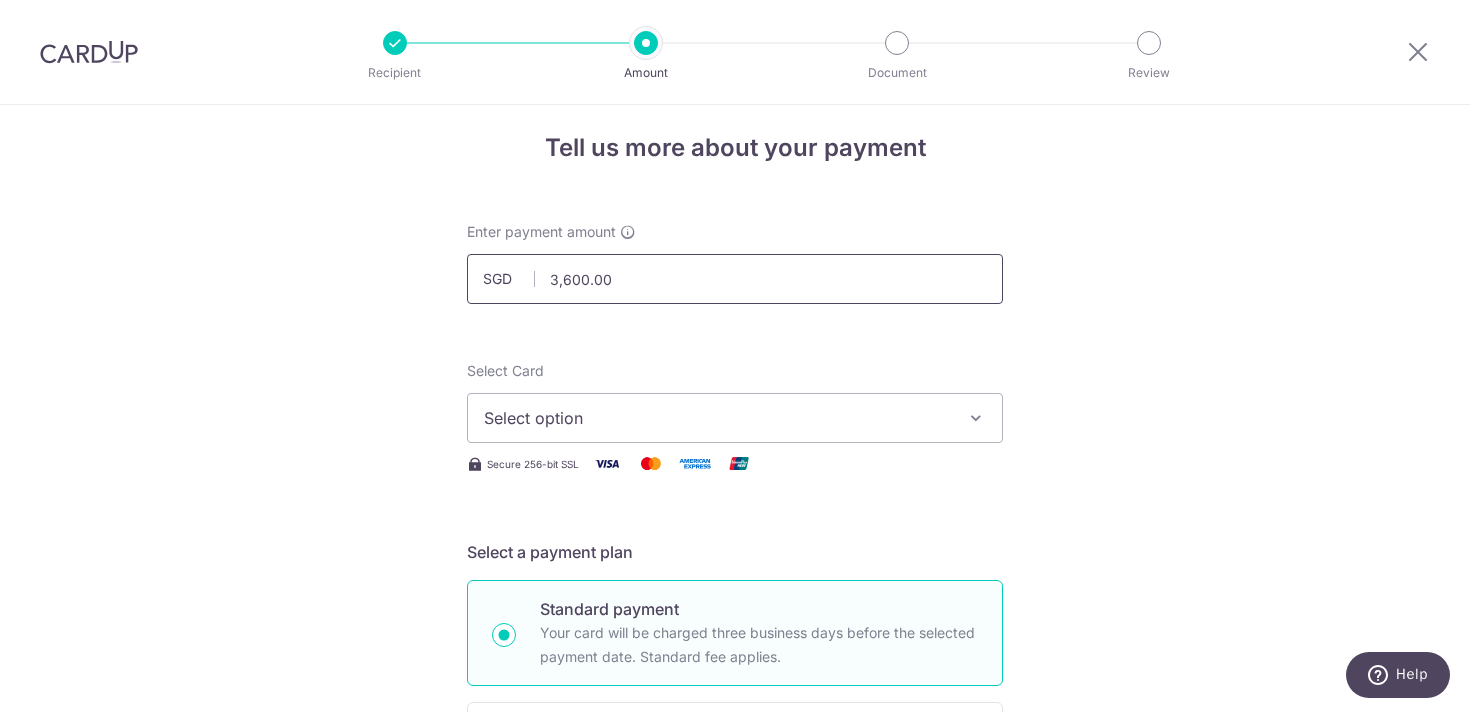 type 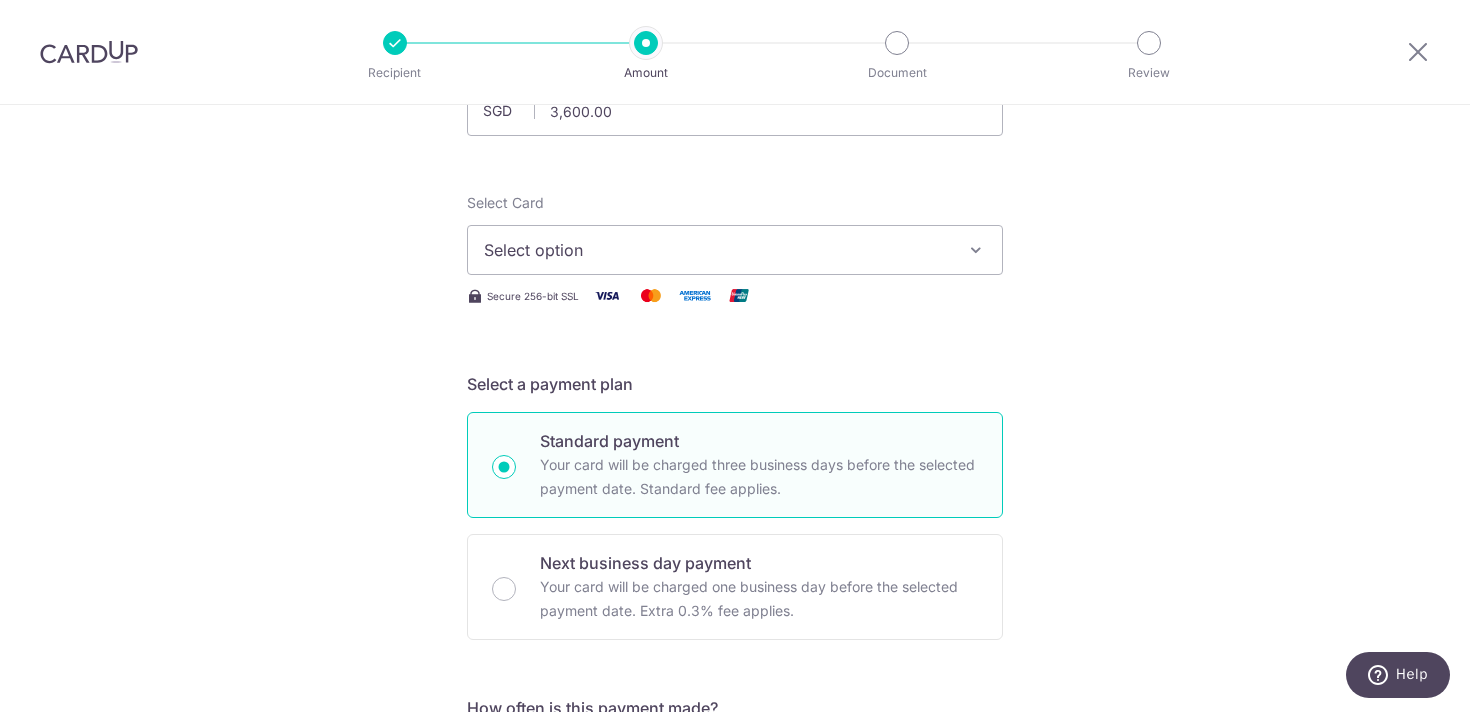 scroll, scrollTop: 197, scrollLeft: 0, axis: vertical 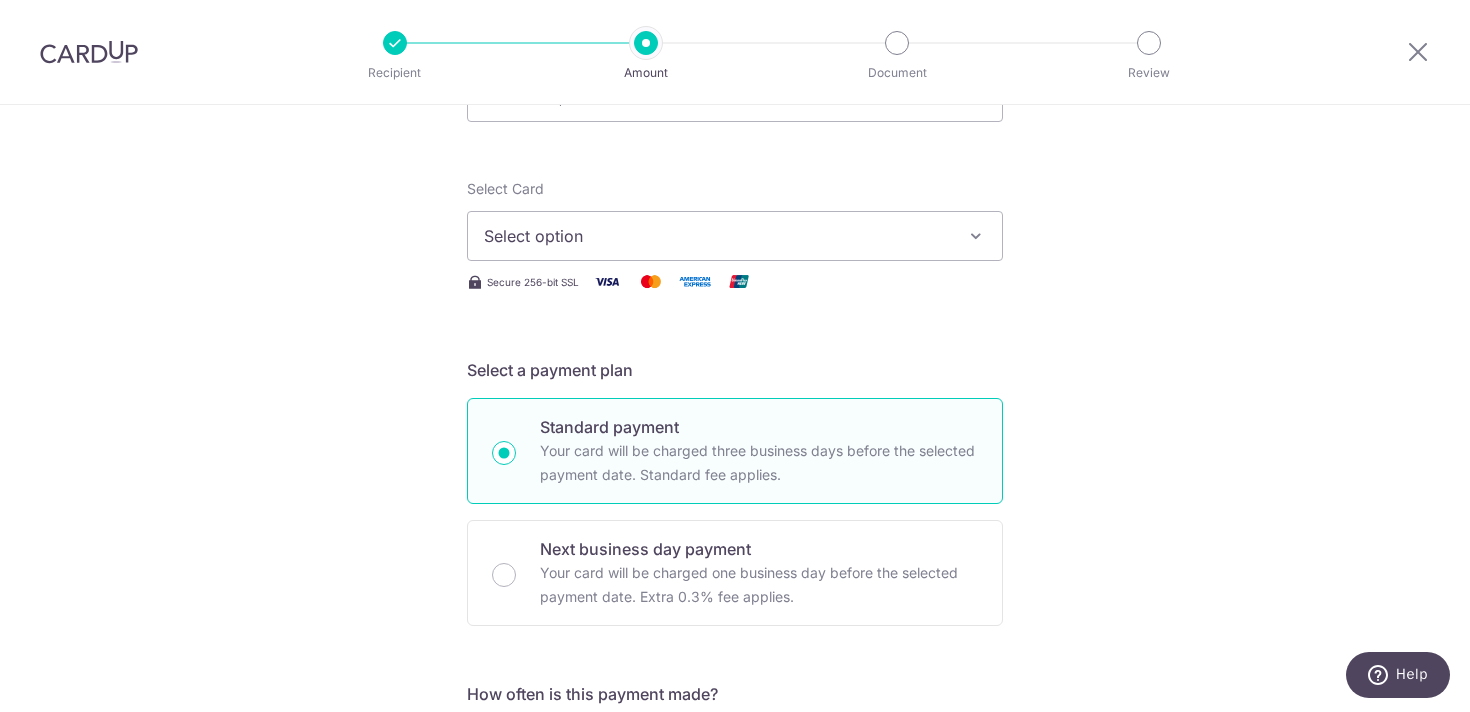 click on "Select option" at bounding box center [717, 236] 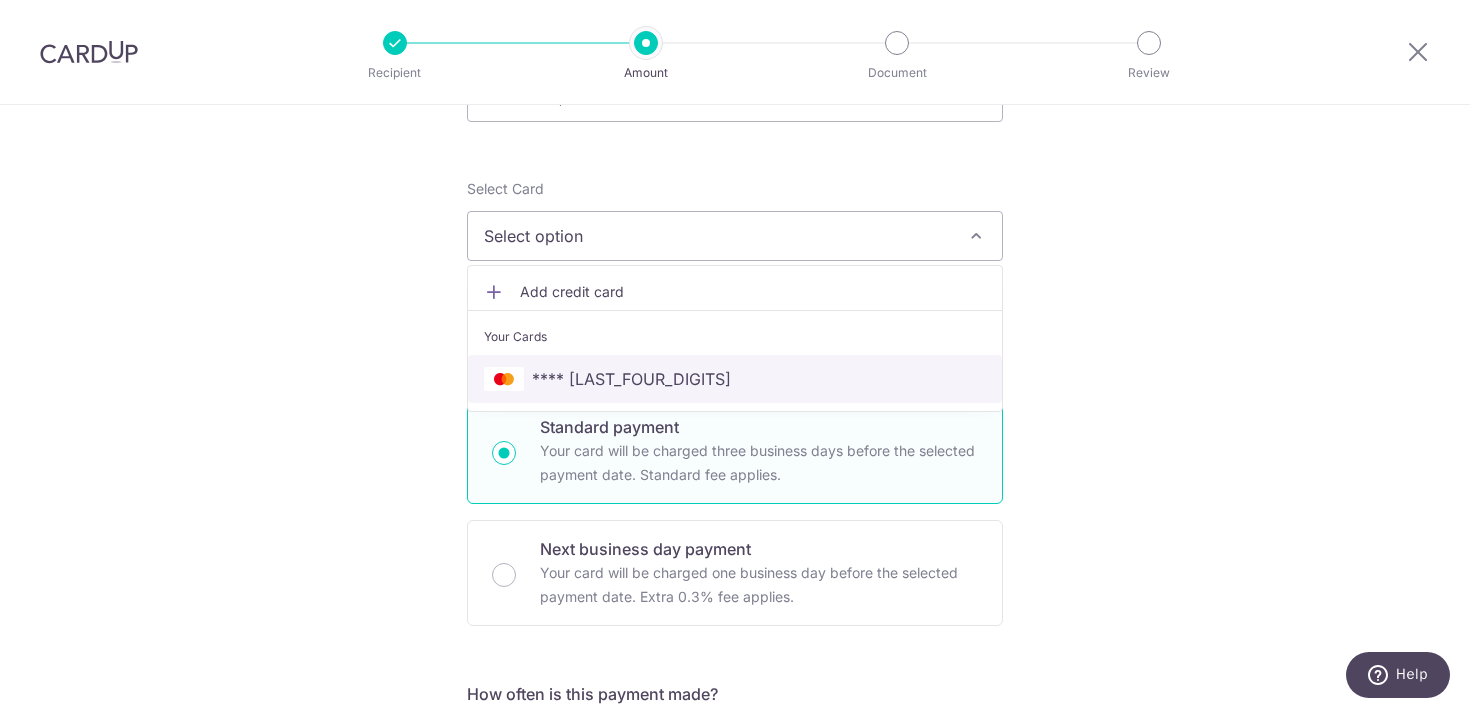 click on "**** 0894" at bounding box center (735, 379) 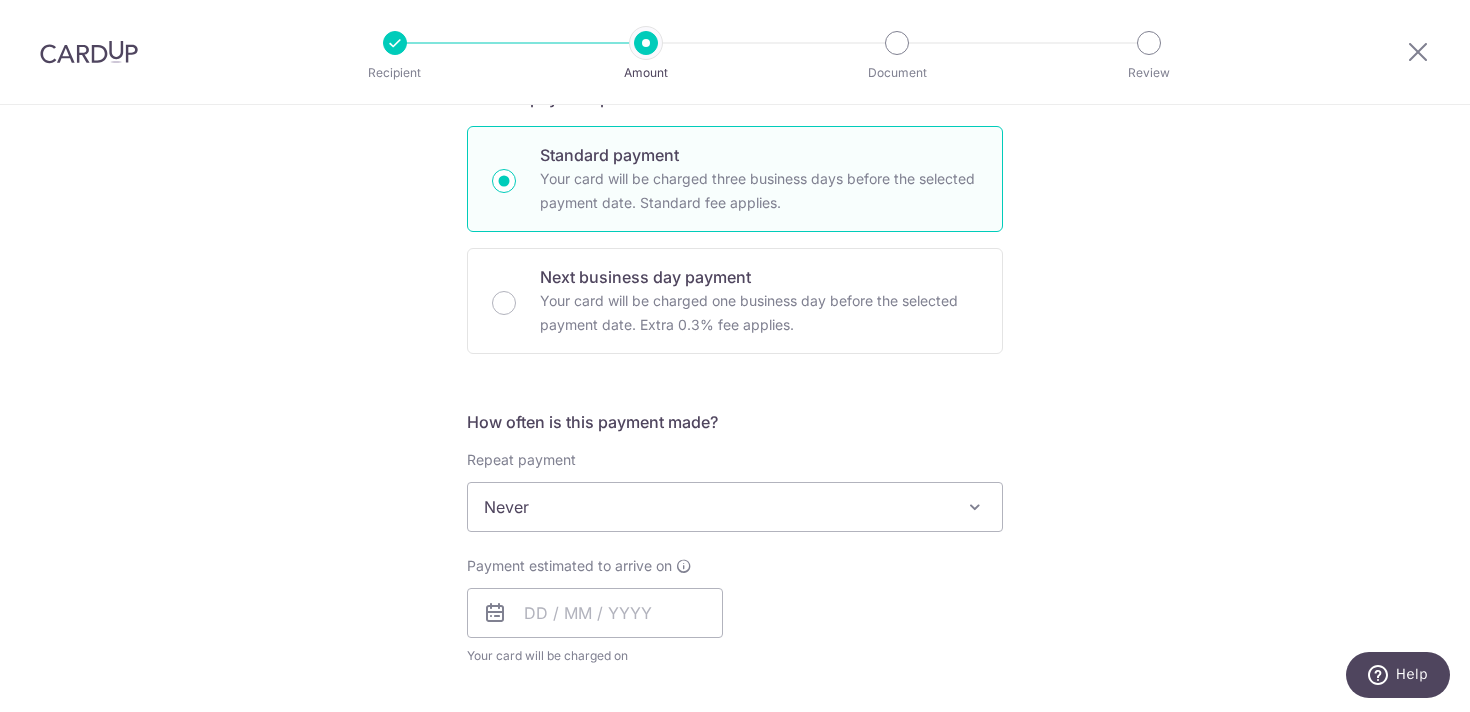 scroll, scrollTop: 448, scrollLeft: 0, axis: vertical 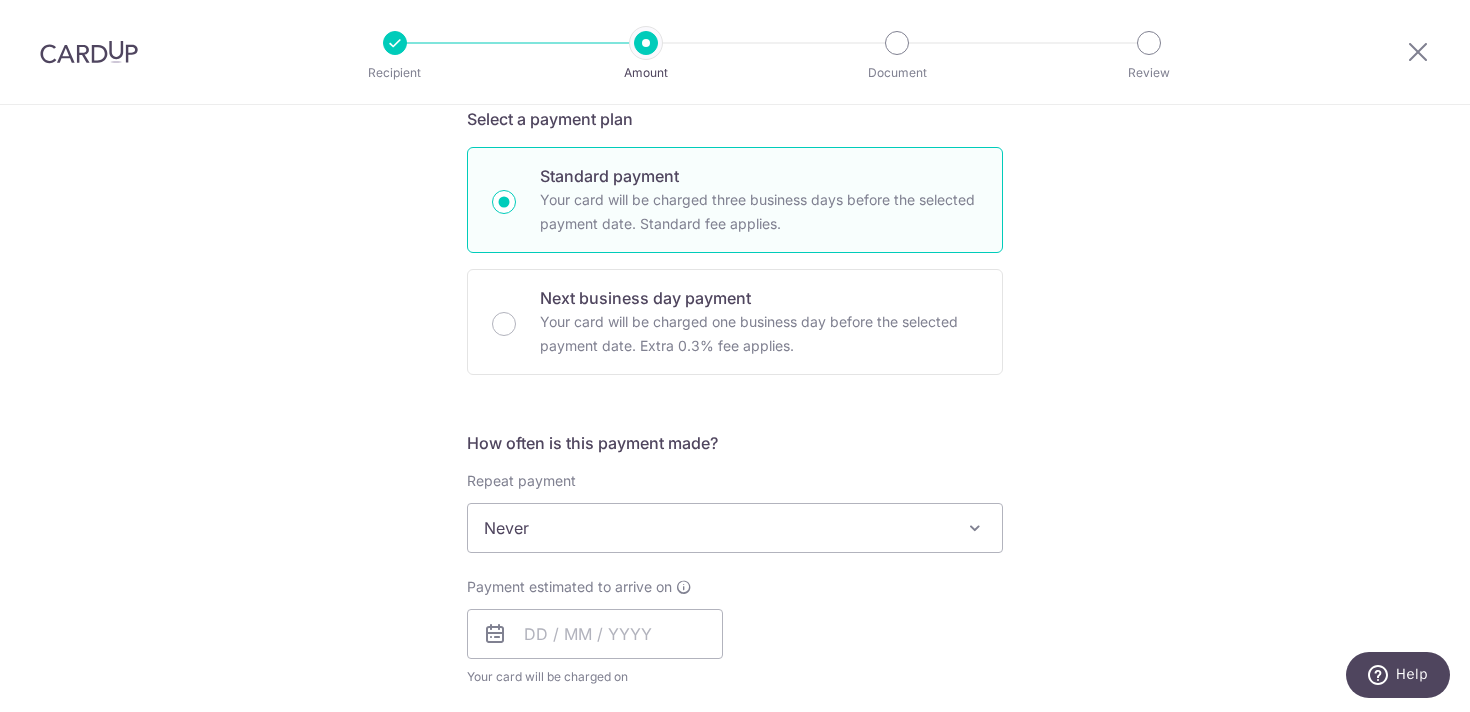 click on "Never" at bounding box center [735, 528] 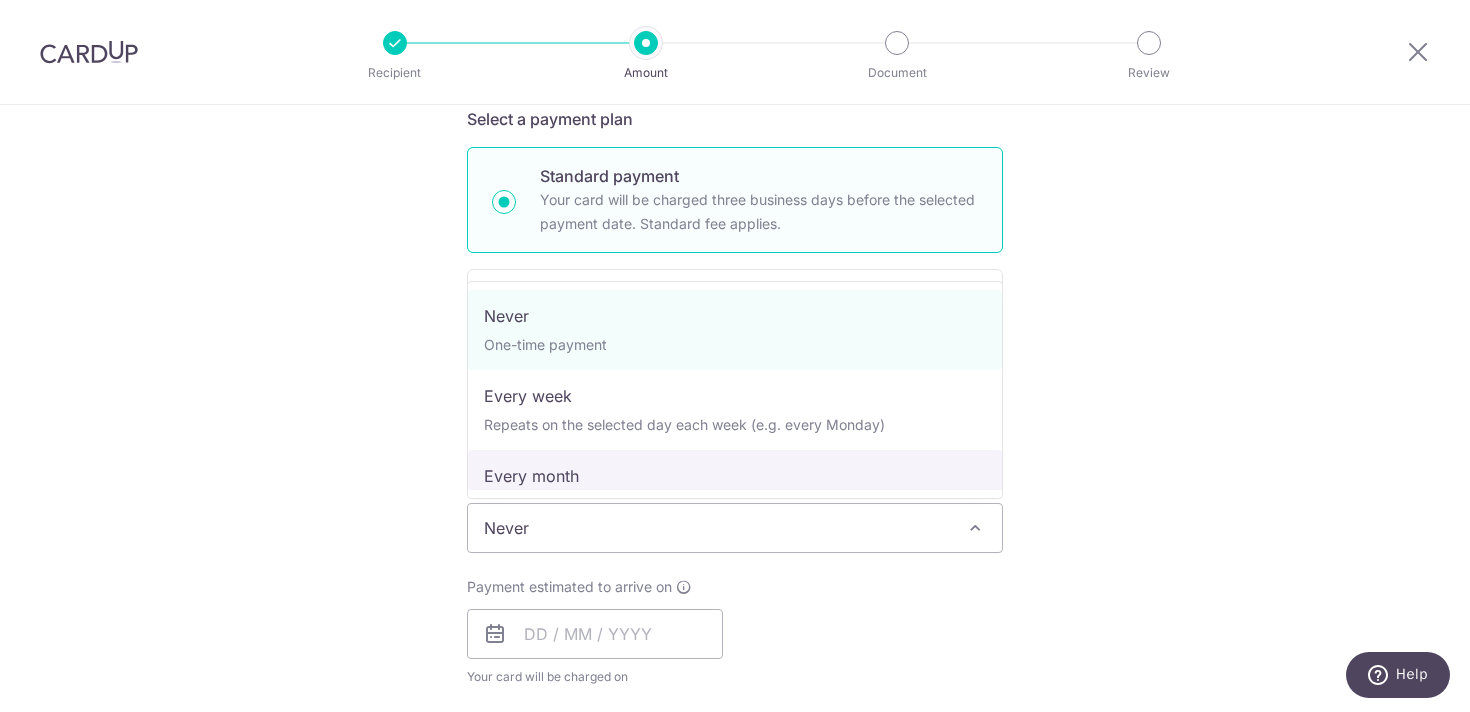 click on "Tell us more about your payment
Enter payment amount
SGD
3,600.00
3600.00
Select Card
**** 0894
Add credit card
Your Cards
**** 0894
Secure 256-bit SSL
Text
New card details
Card
Secure 256-bit SSL" at bounding box center (735, 561) 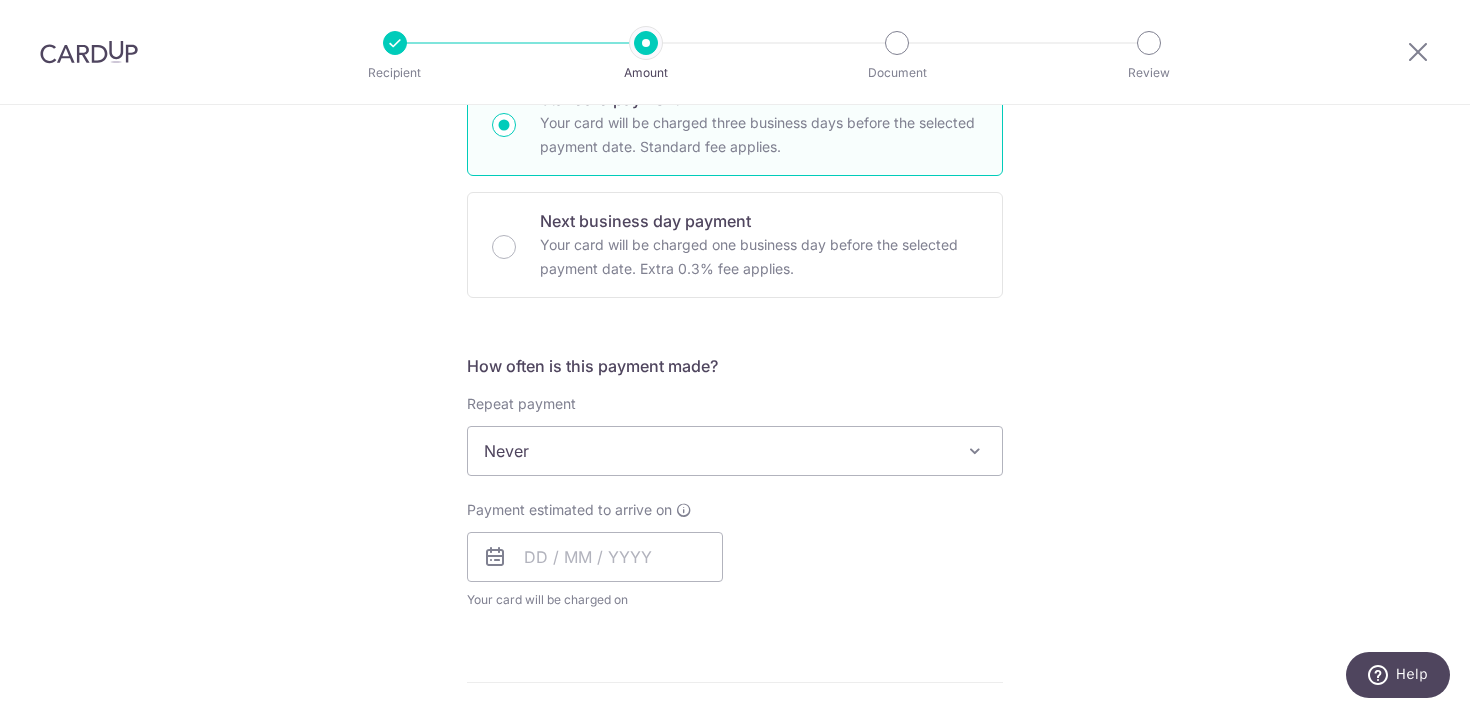 scroll, scrollTop: 623, scrollLeft: 0, axis: vertical 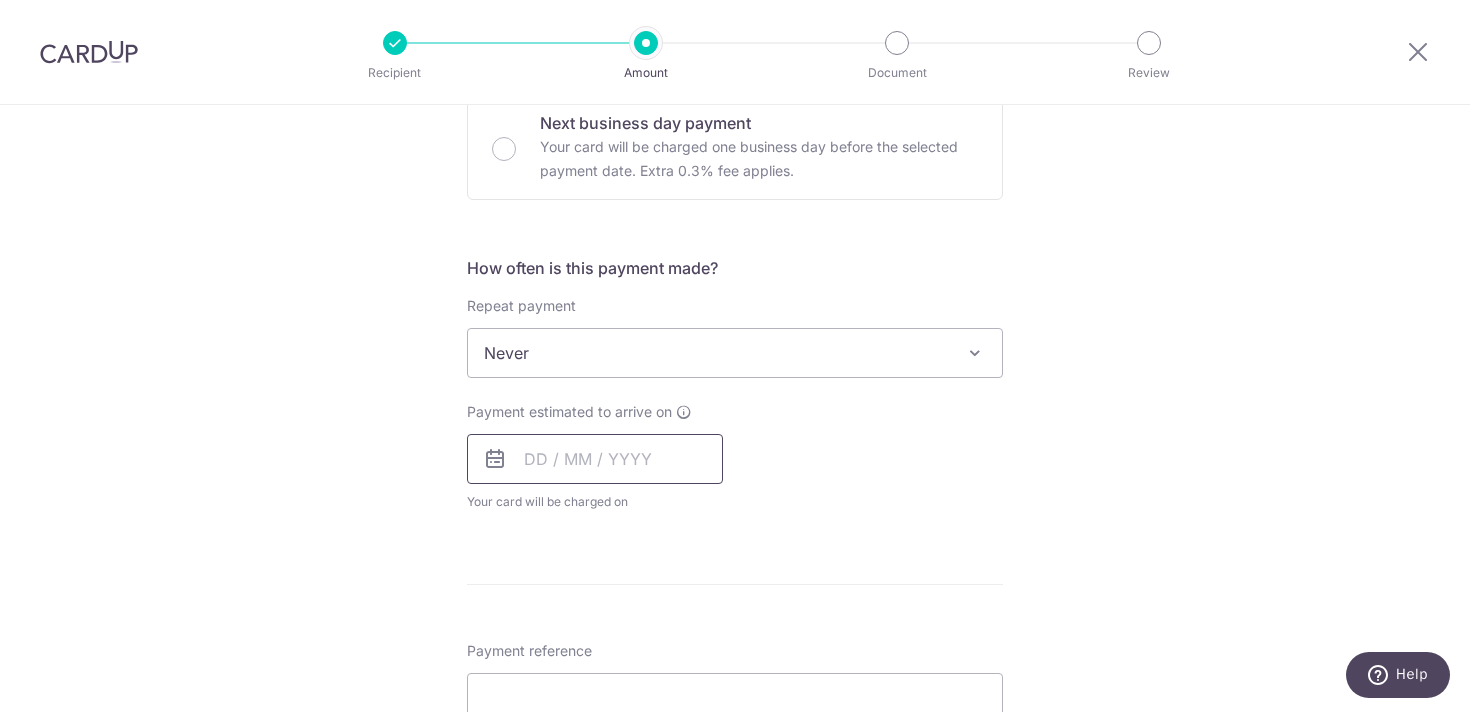click at bounding box center (595, 459) 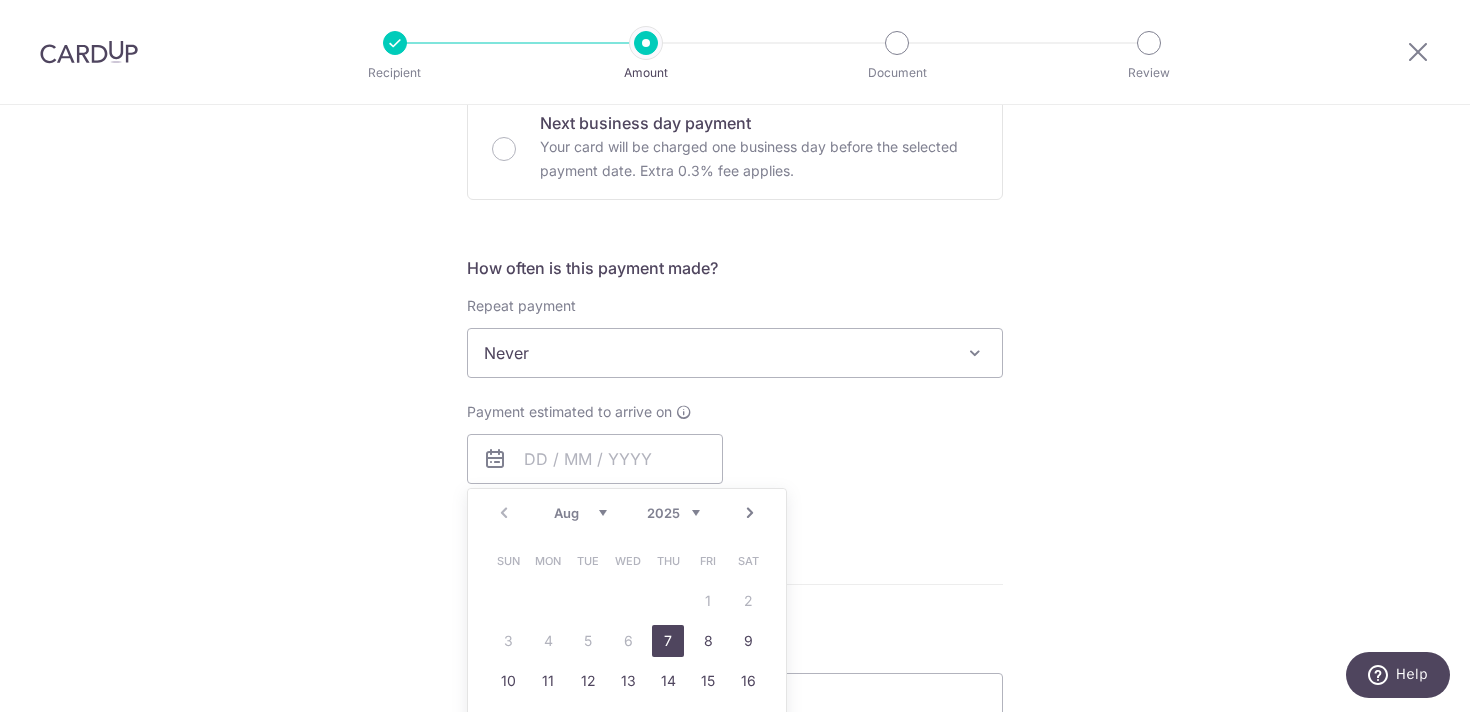 click on "Tell us more about your payment
Enter payment amount
SGD
3,600.00
3600.00
Select Card
**** 0894
Add credit card
Your Cards
**** 0894
Secure 256-bit SSL
Text
New card details
Card
Secure 256-bit SSL" at bounding box center (735, 386) 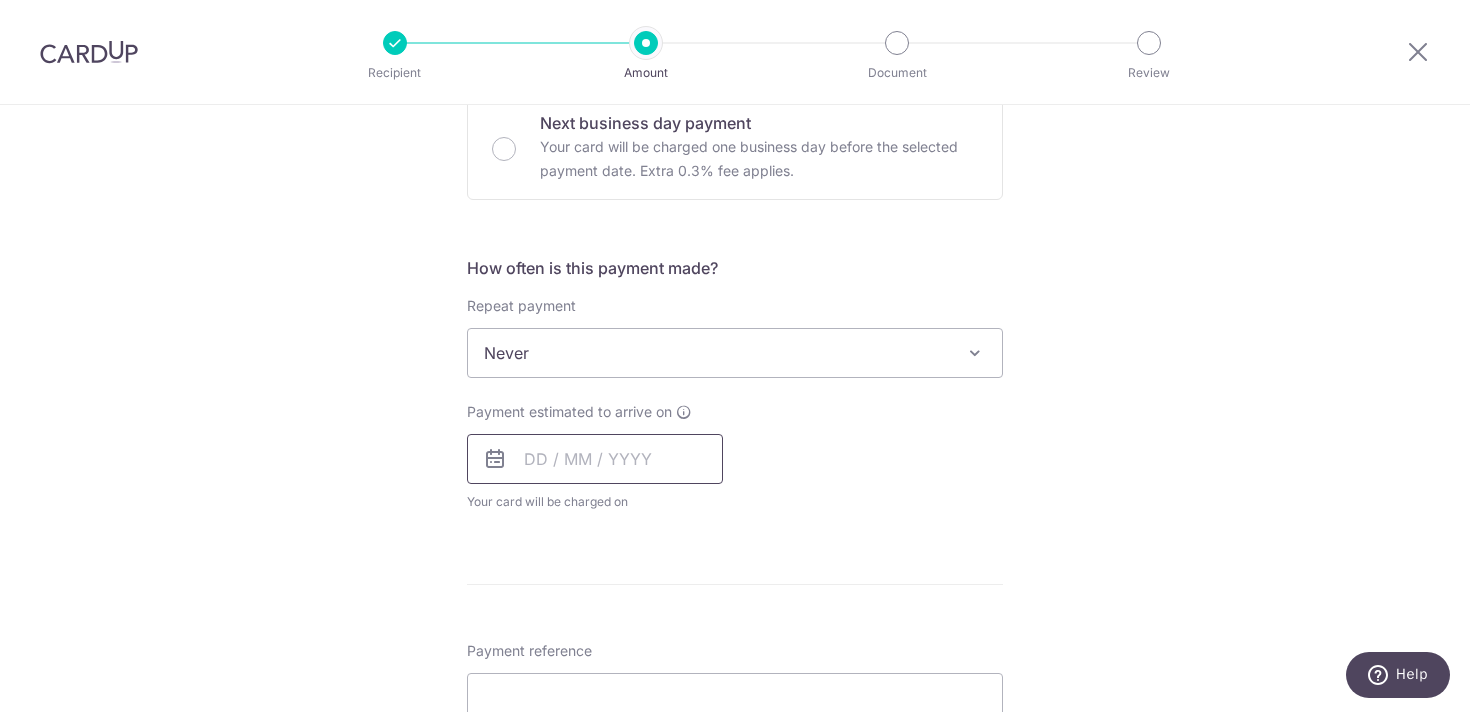 click at bounding box center [595, 459] 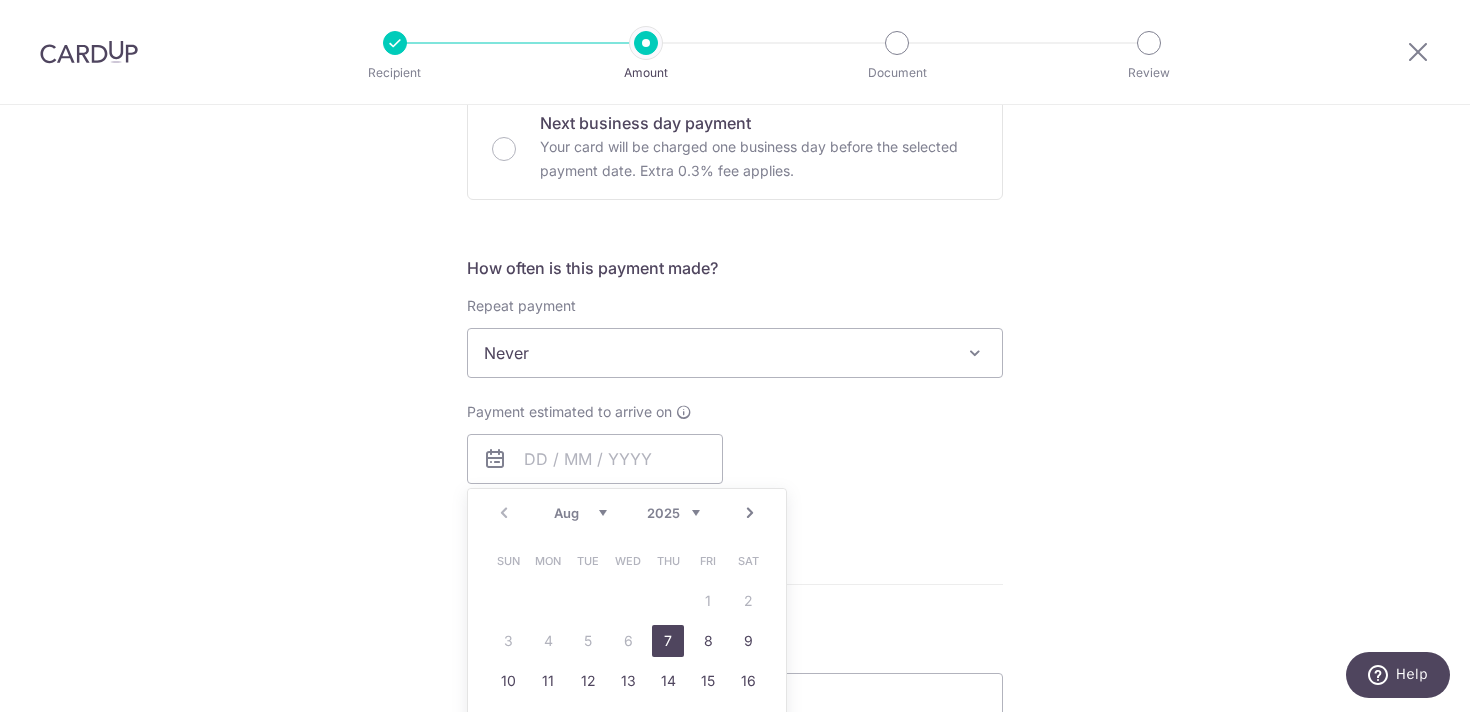 click on "7" at bounding box center (668, 641) 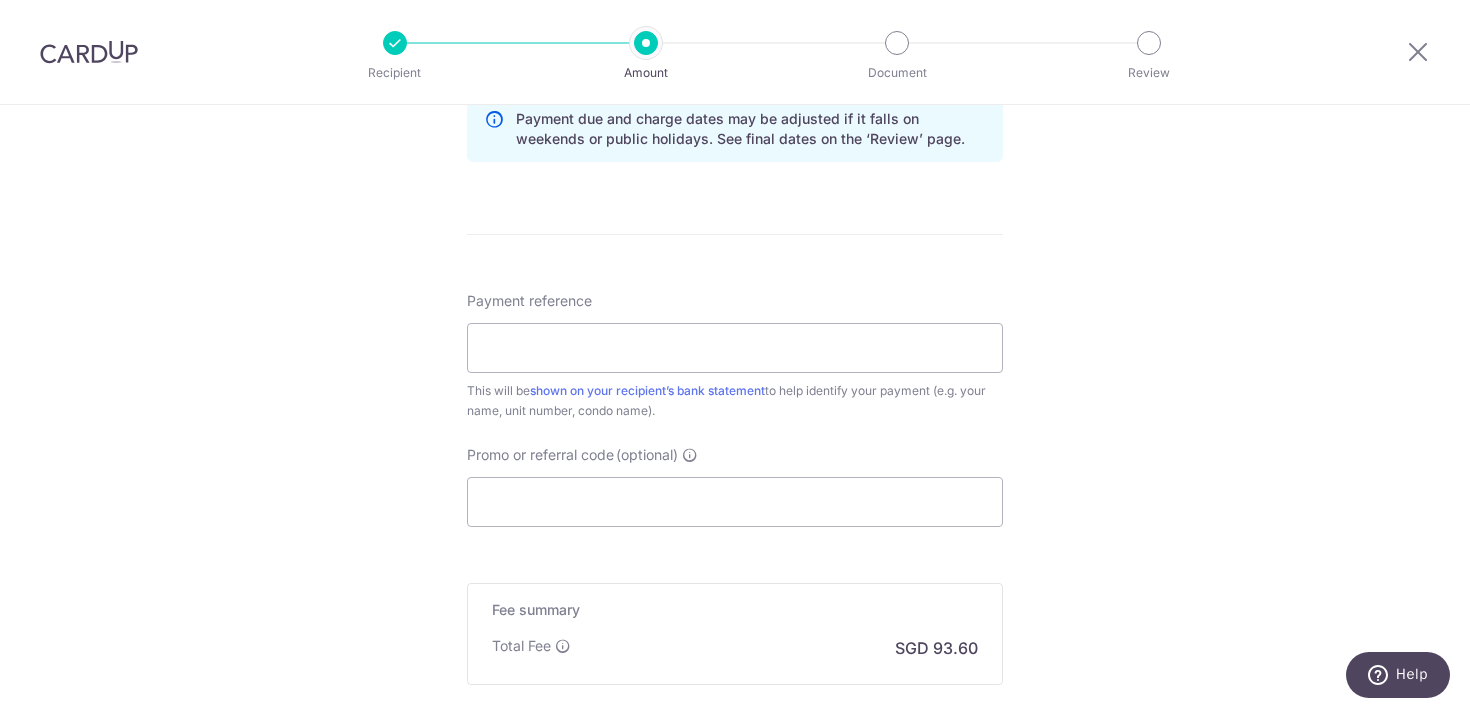 scroll, scrollTop: 1076, scrollLeft: 0, axis: vertical 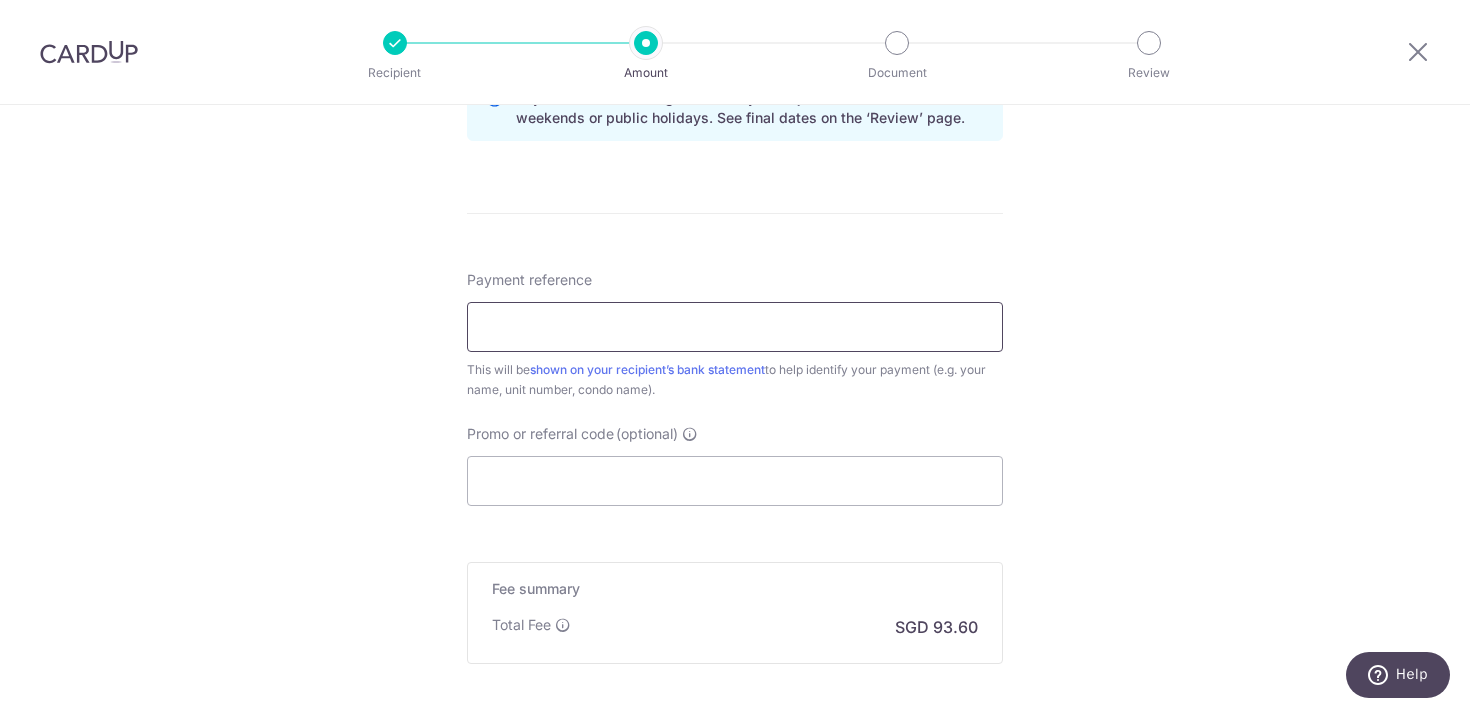 click on "Payment reference" at bounding box center (735, 327) 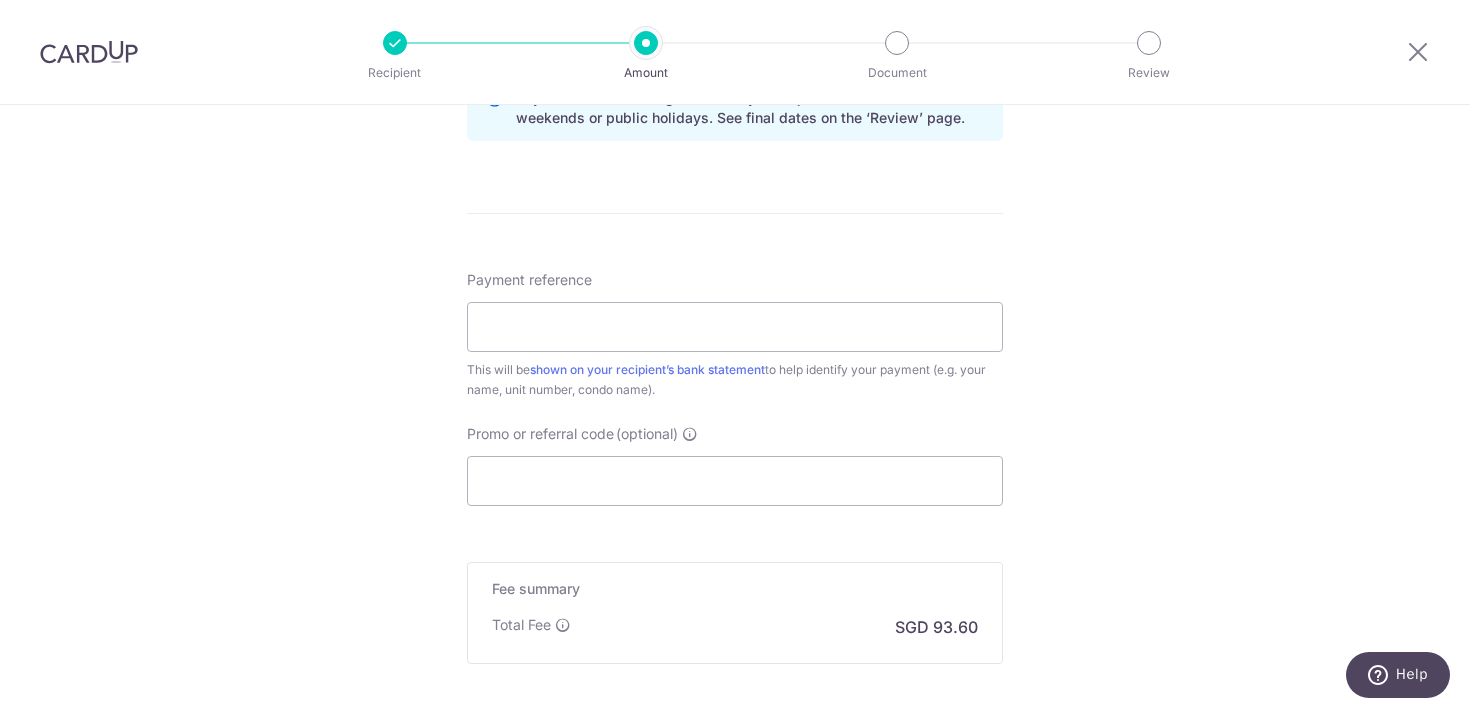 click on "Tell us more about your payment
Enter payment amount
SGD
3,600.00
3600.00
Select Card
**** 0894
Add credit card
Your Cards
**** 0894
Secure 256-bit SSL
Text
New card details
Card
Secure 256-bit SSL" at bounding box center (735, -26) 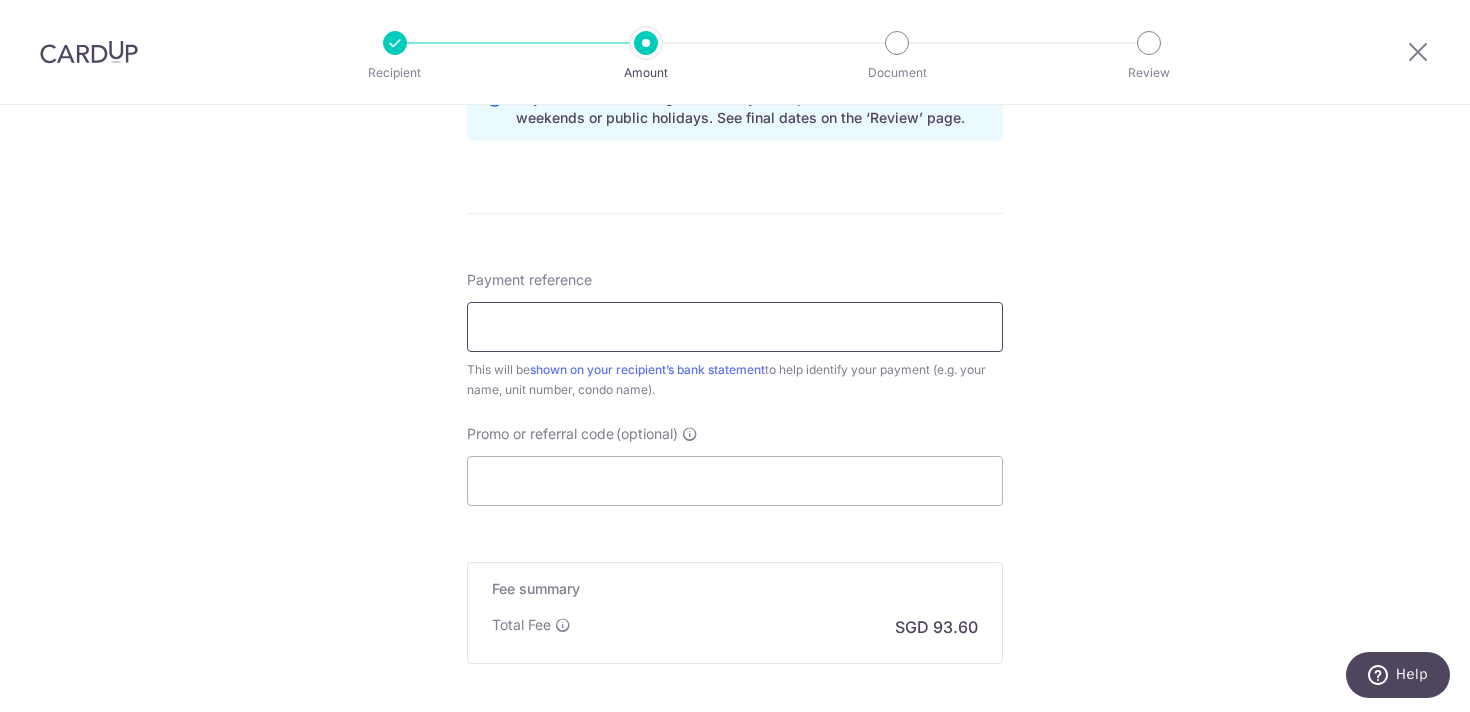 click on "Payment reference" at bounding box center (735, 327) 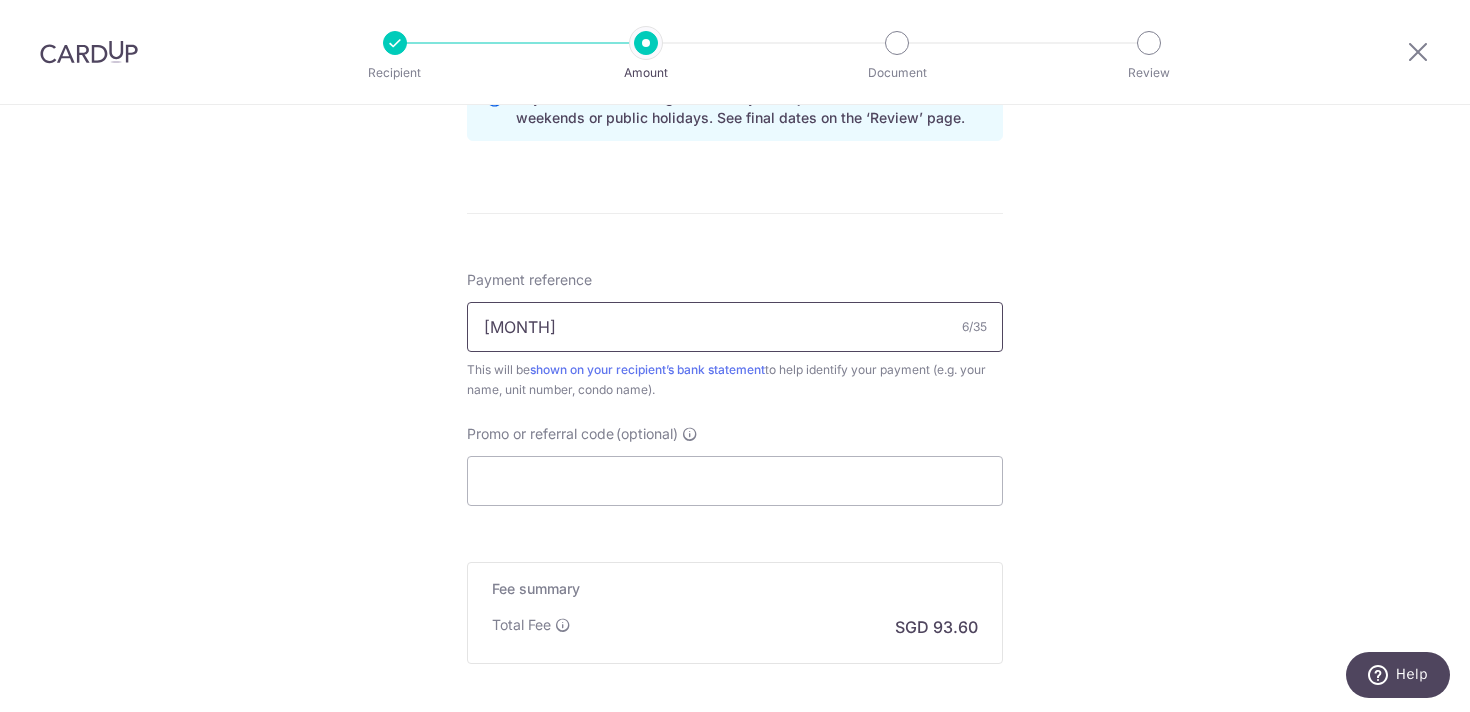 type on "August" 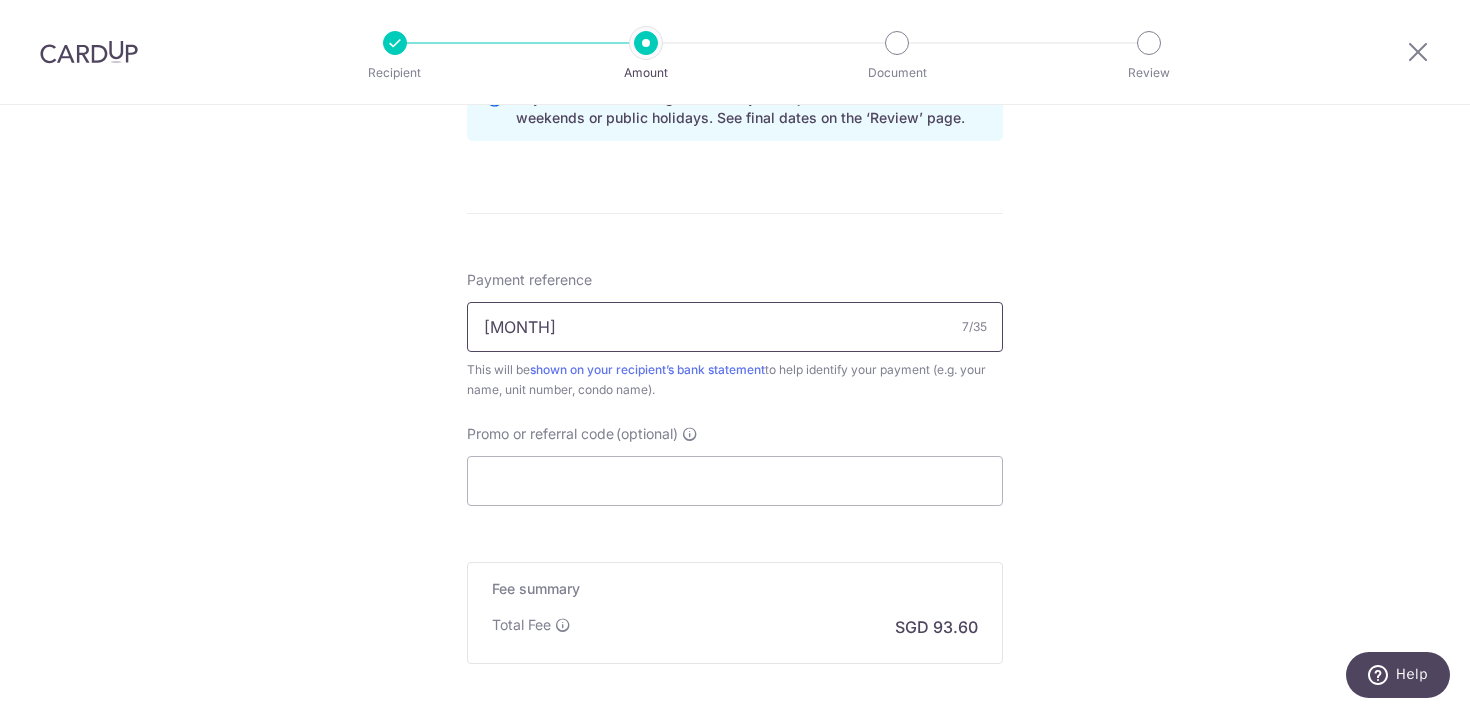 type 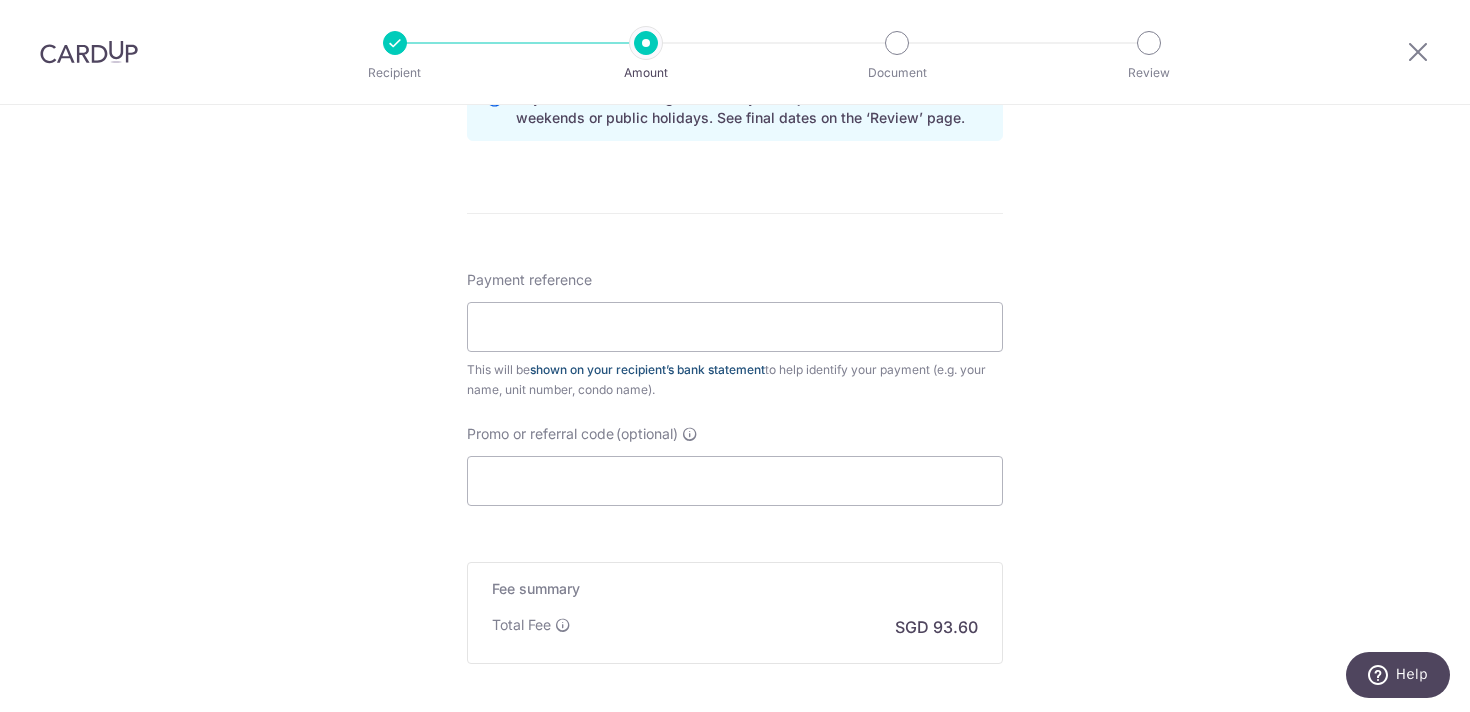 scroll, scrollTop: 1284, scrollLeft: 0, axis: vertical 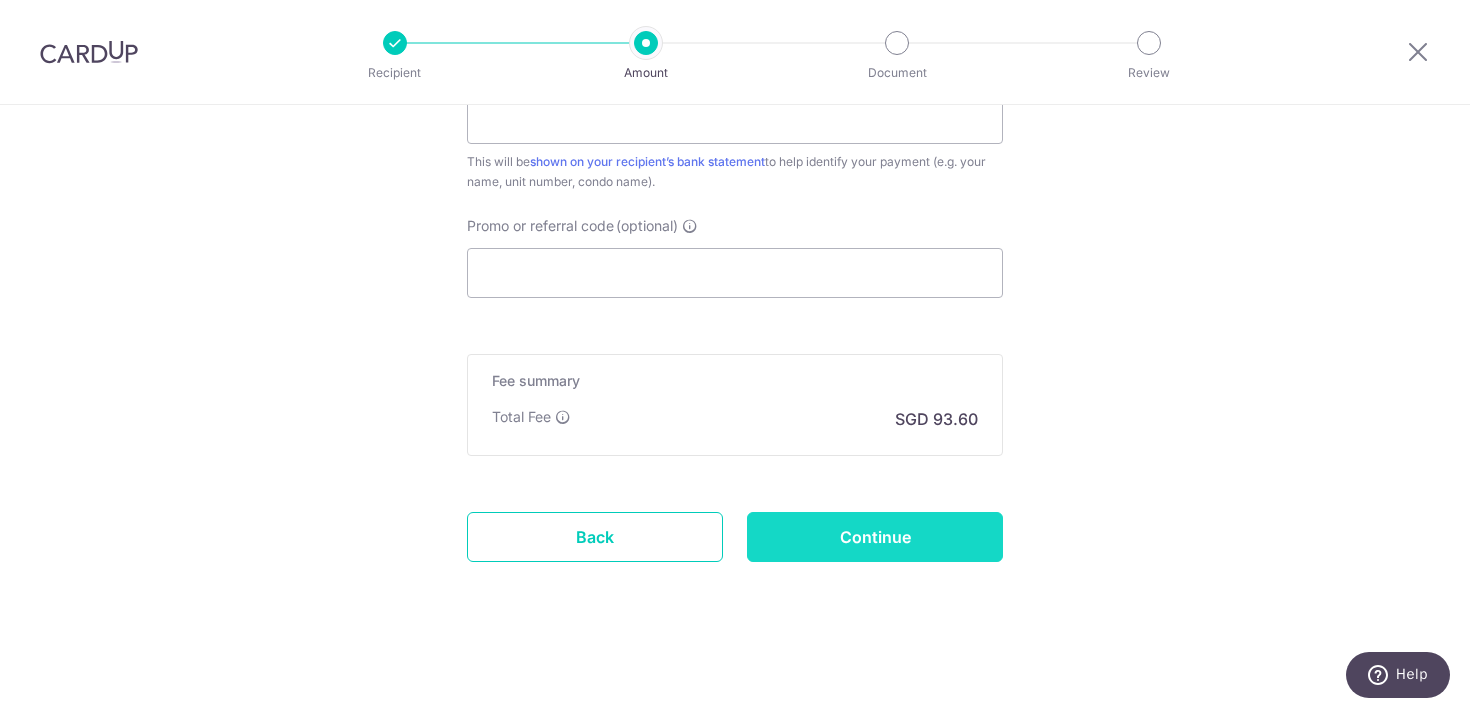 click on "Continue" at bounding box center [875, 537] 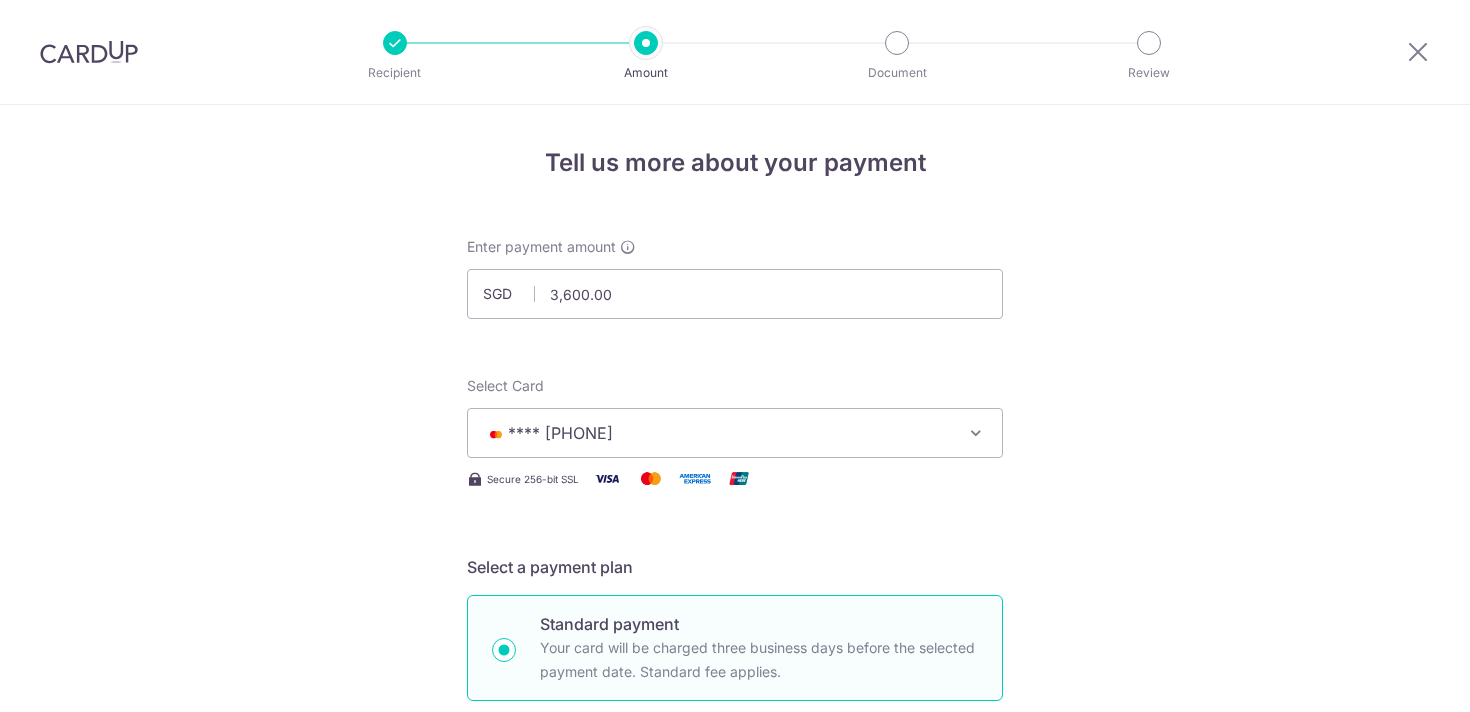 scroll, scrollTop: 0, scrollLeft: 0, axis: both 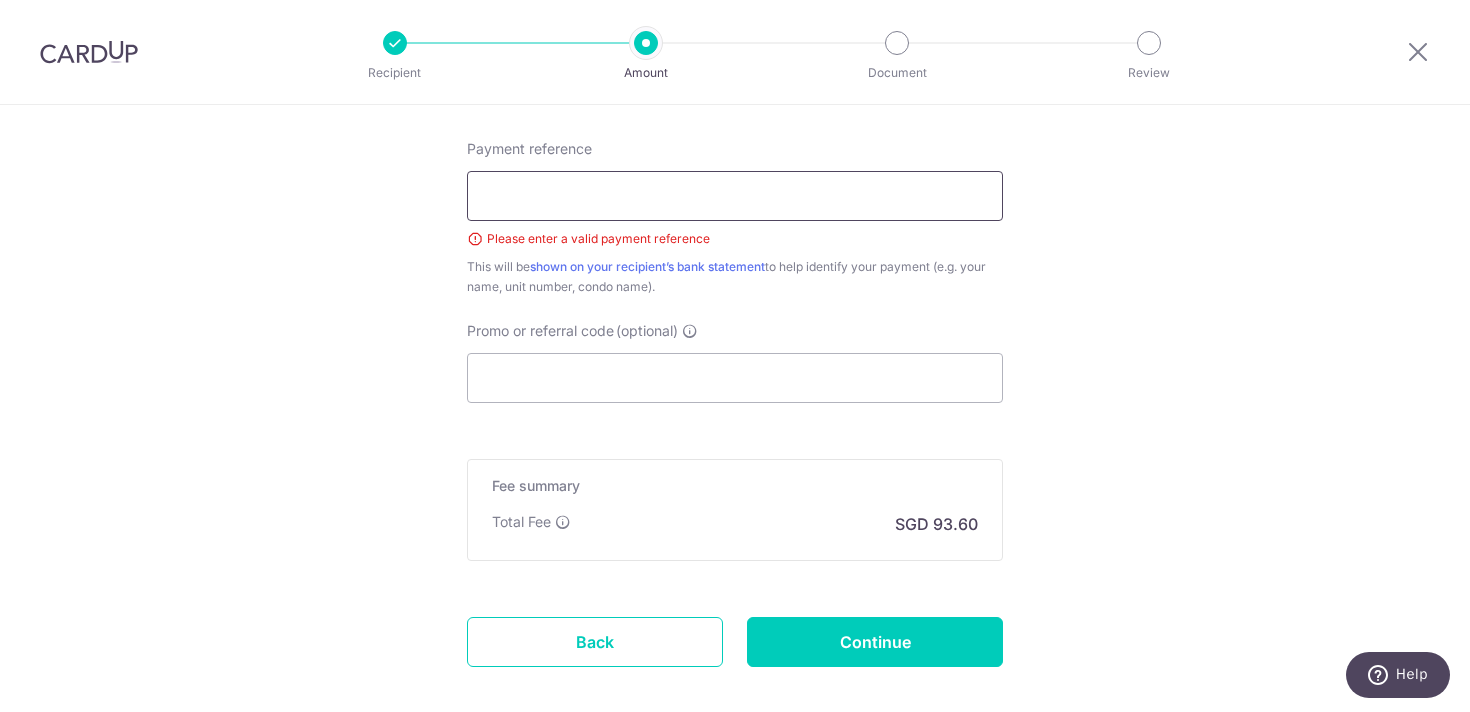 click on "Payment reference" at bounding box center [735, 196] 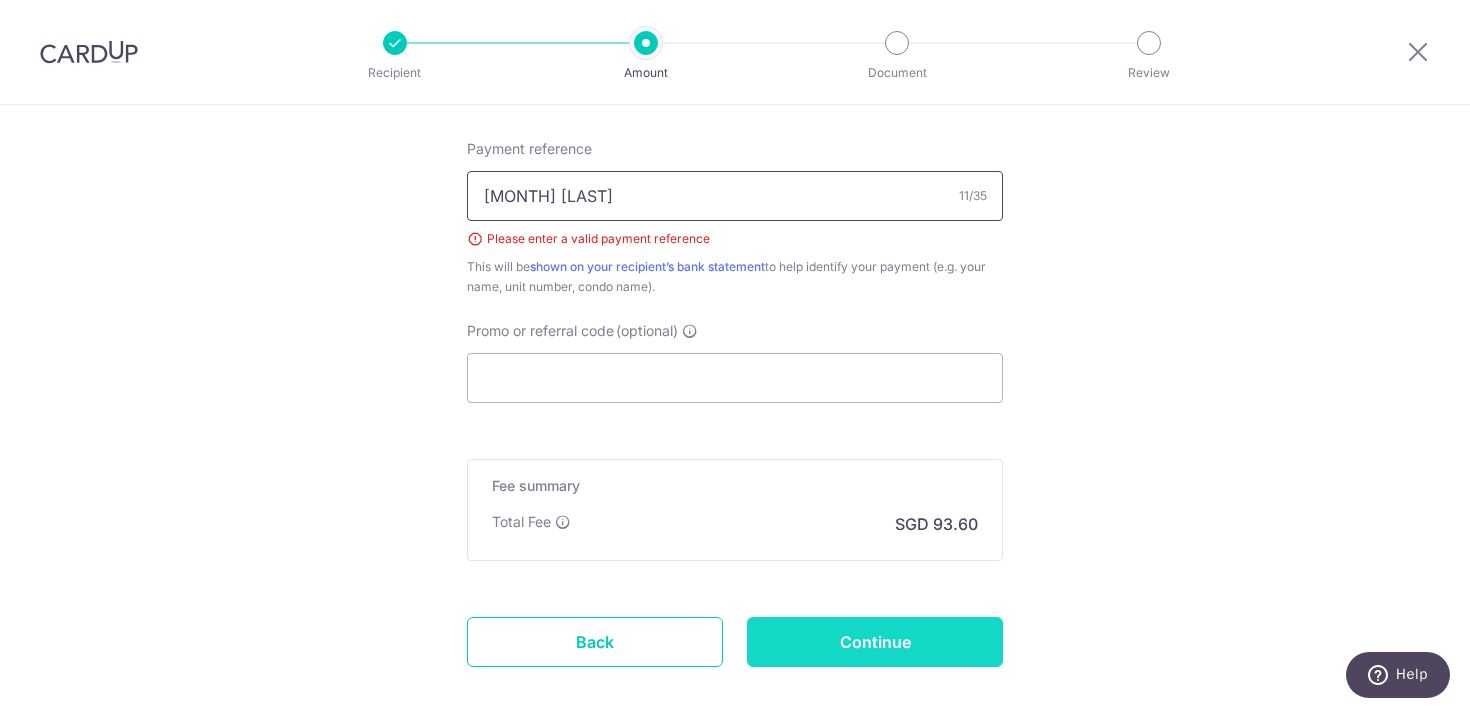 type on "August Rent" 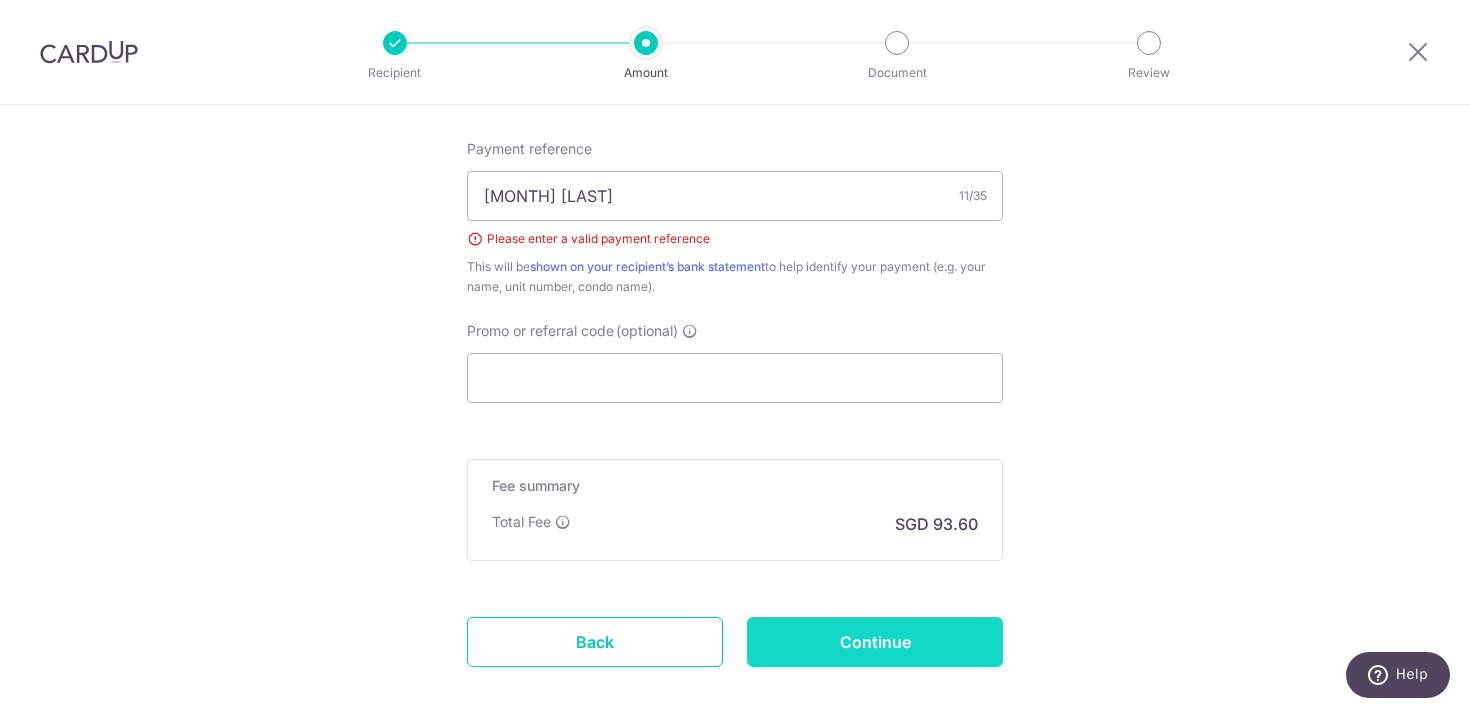click on "Continue" at bounding box center [875, 642] 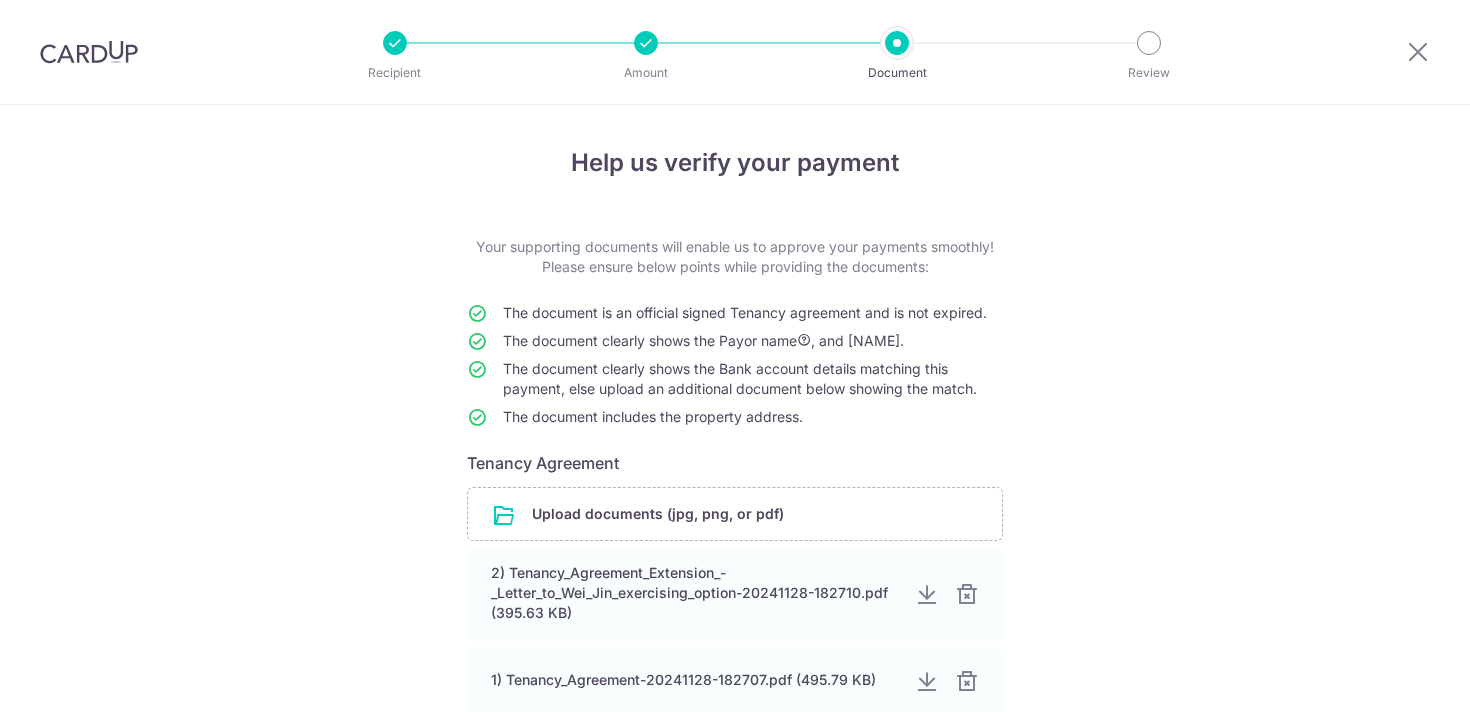 scroll, scrollTop: 0, scrollLeft: 0, axis: both 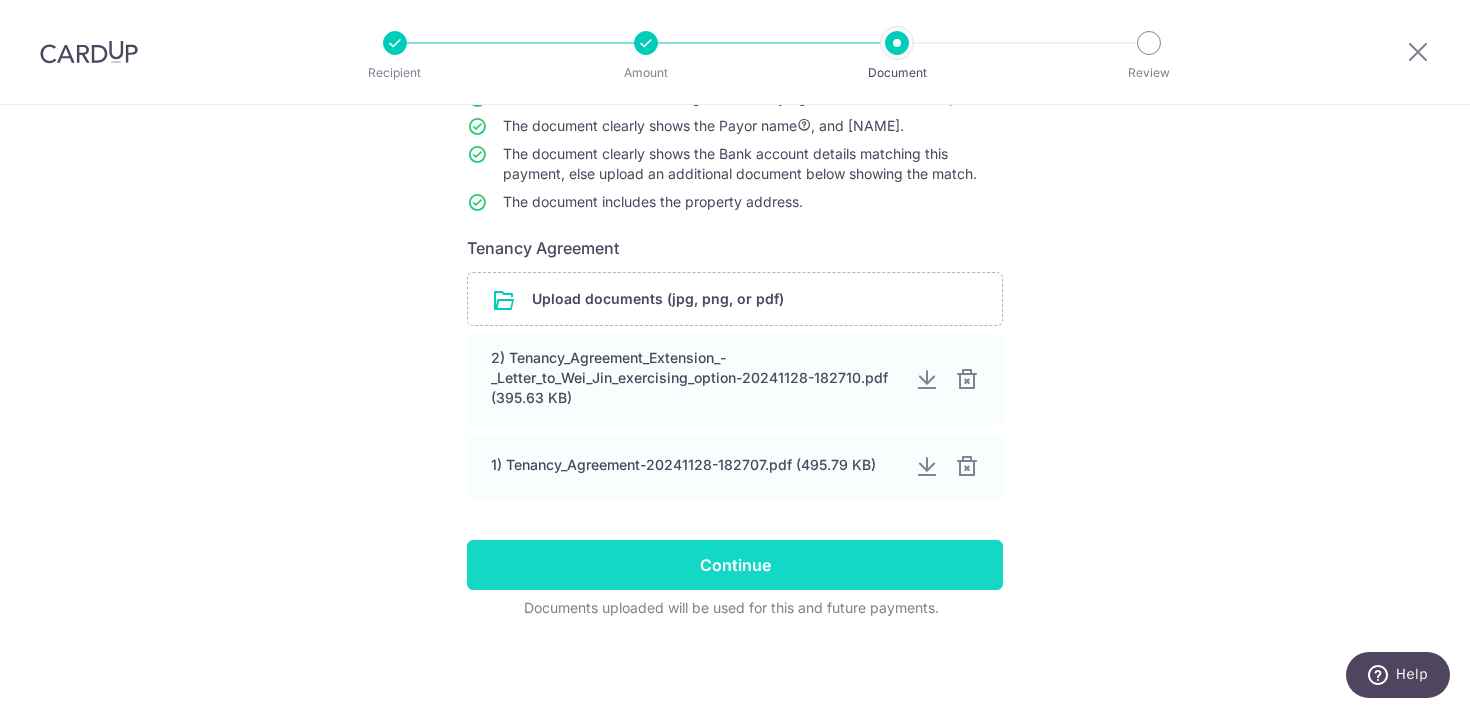 click on "Continue" at bounding box center [735, 565] 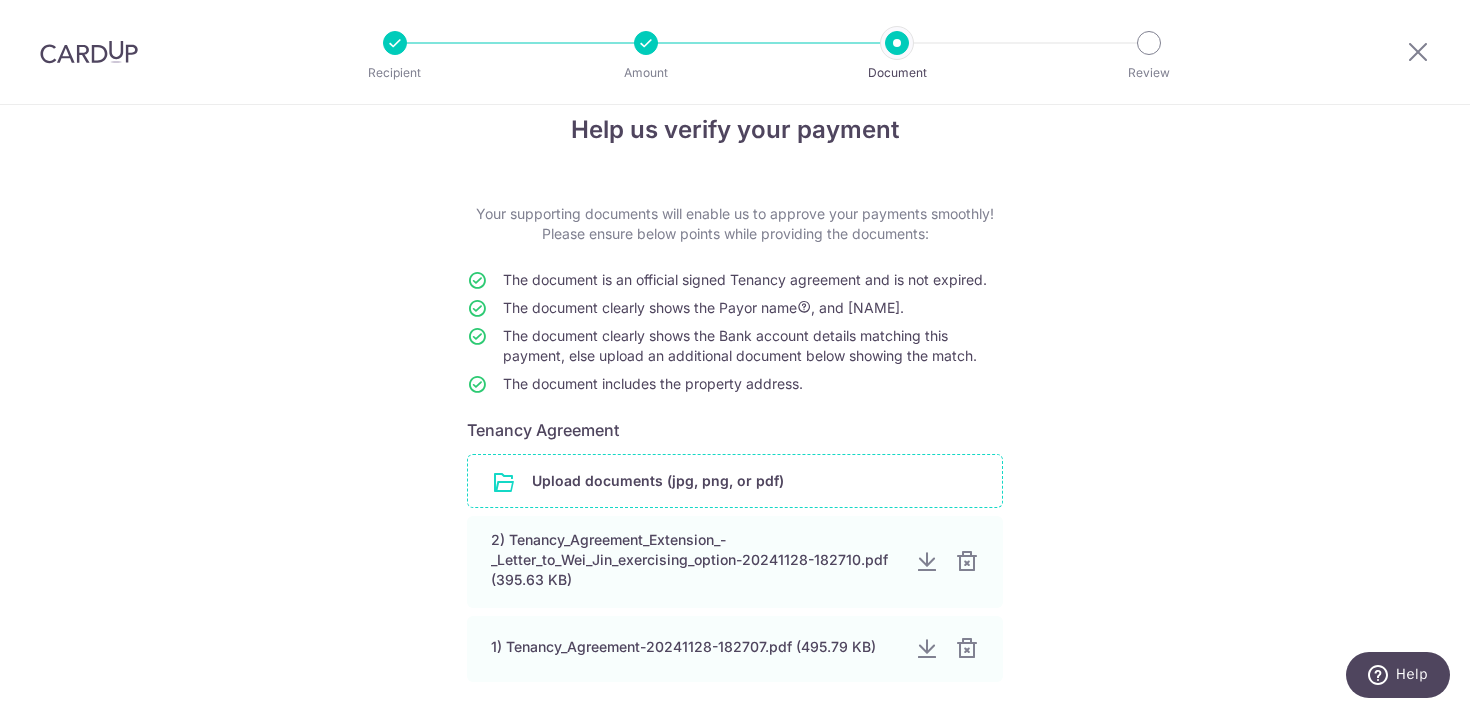 scroll, scrollTop: 75, scrollLeft: 0, axis: vertical 